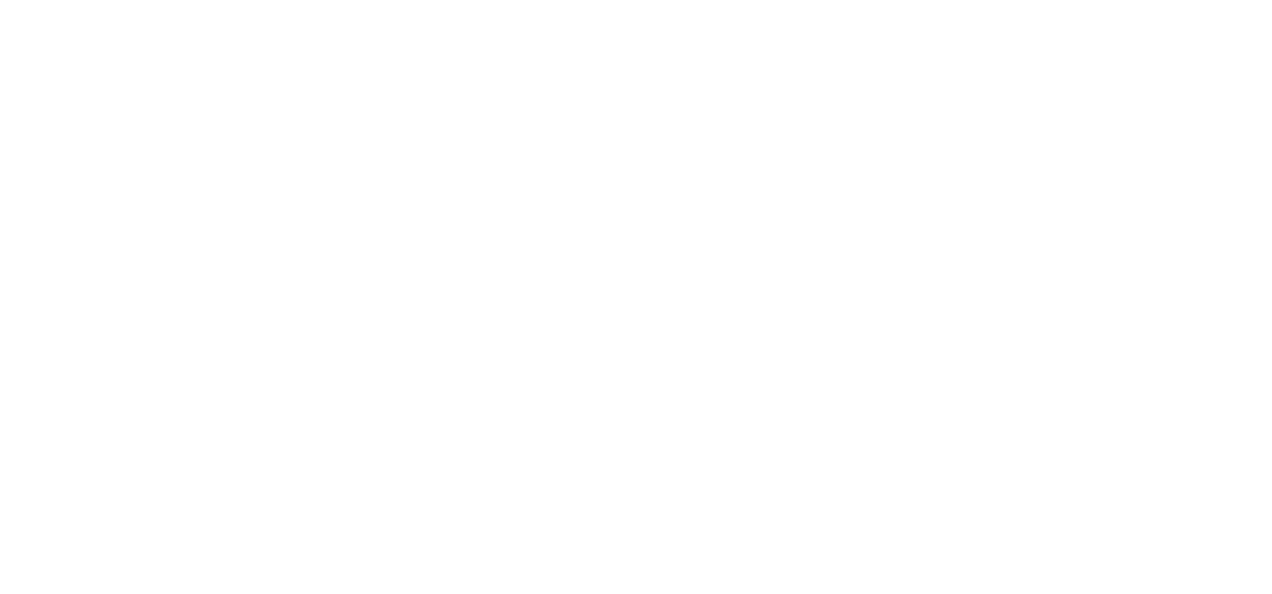 scroll, scrollTop: 0, scrollLeft: 0, axis: both 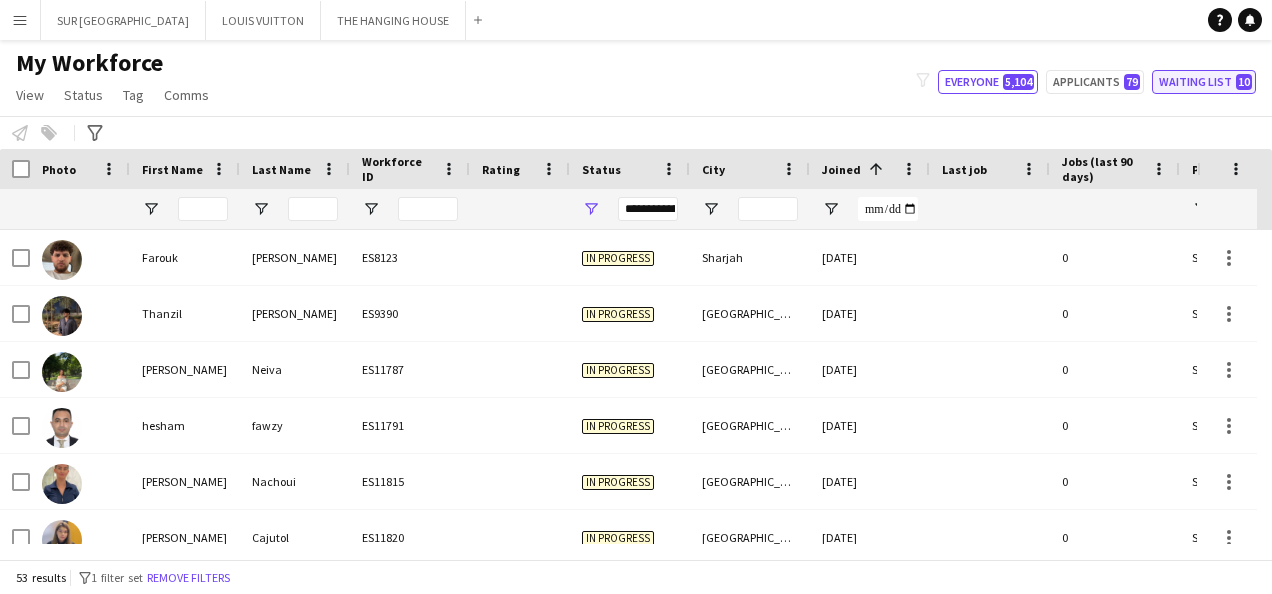 click on "Waiting list   10" 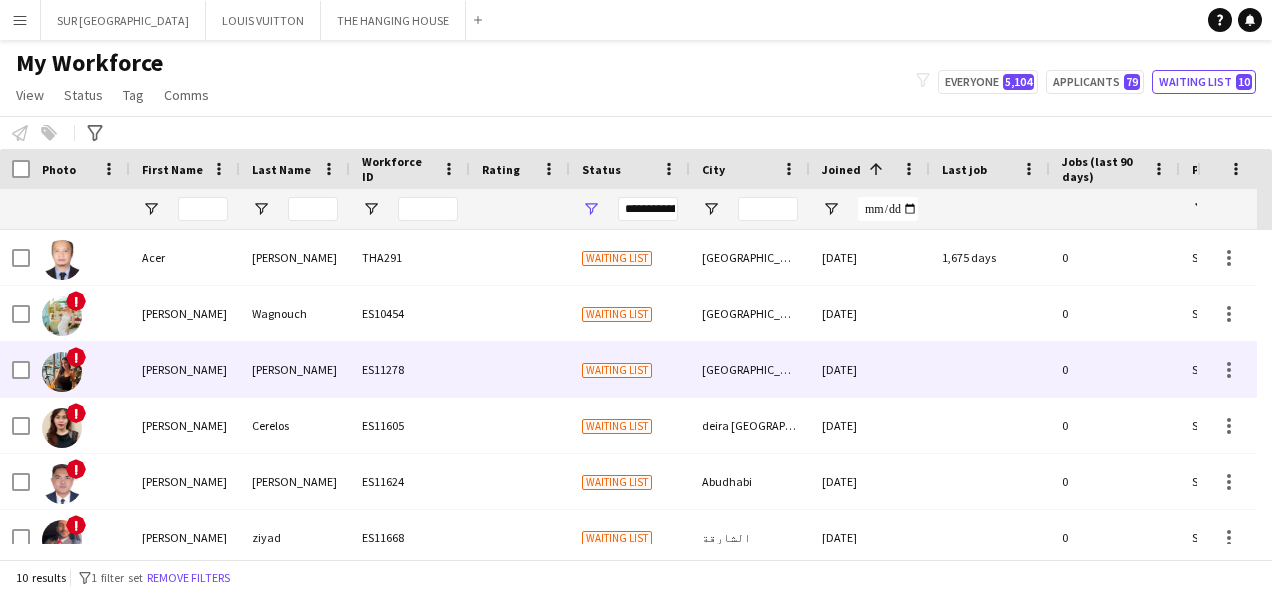 scroll, scrollTop: 246, scrollLeft: 0, axis: vertical 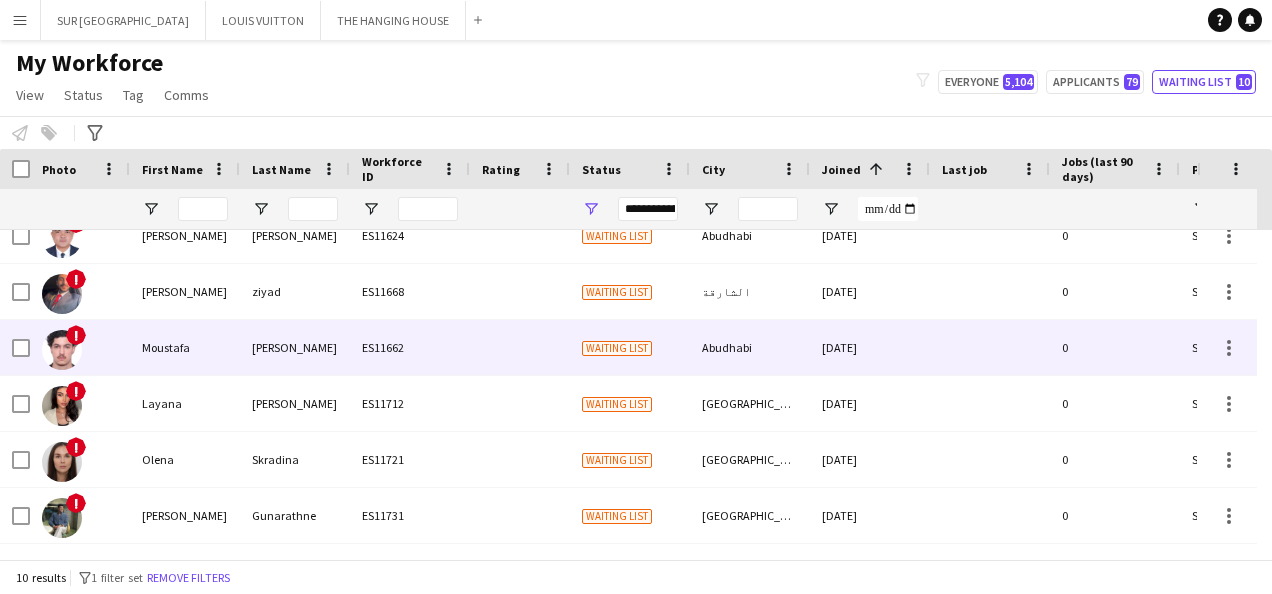 click on "[DATE]" at bounding box center (870, 347) 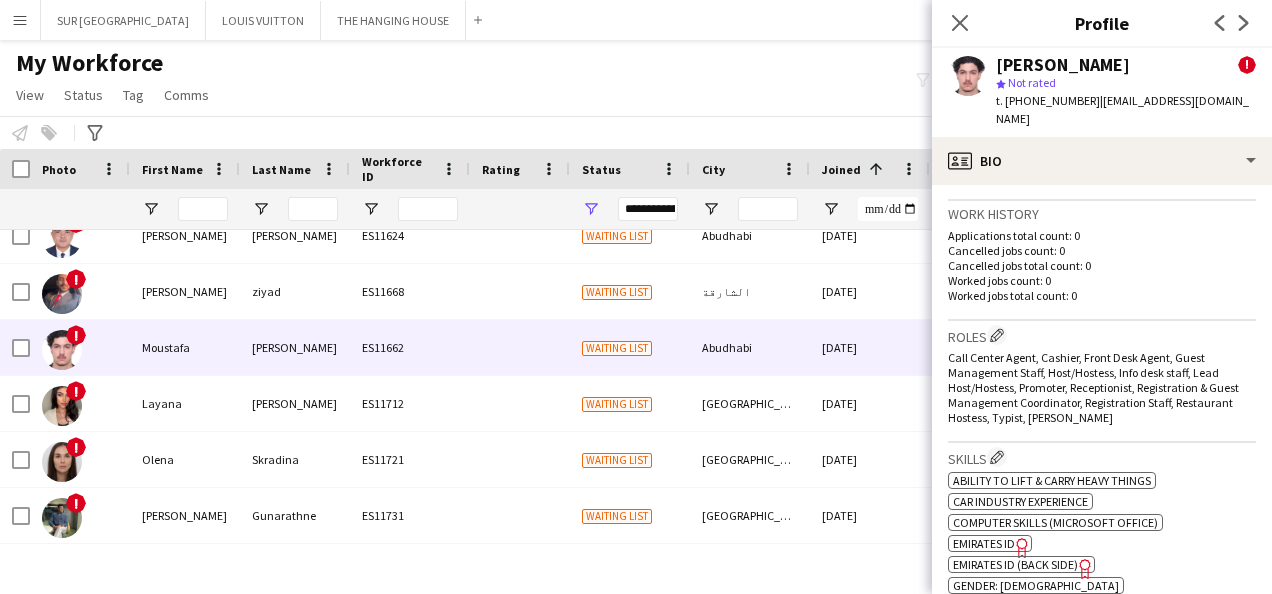 scroll, scrollTop: 1050, scrollLeft: 0, axis: vertical 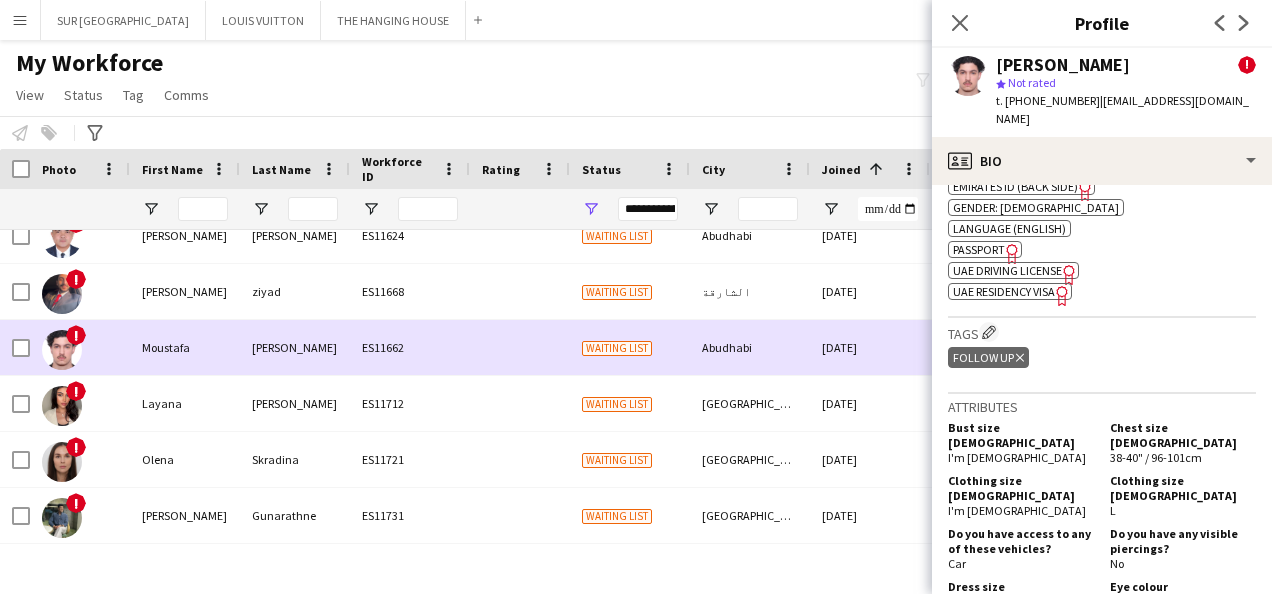 click on "[DATE]" at bounding box center (870, 347) 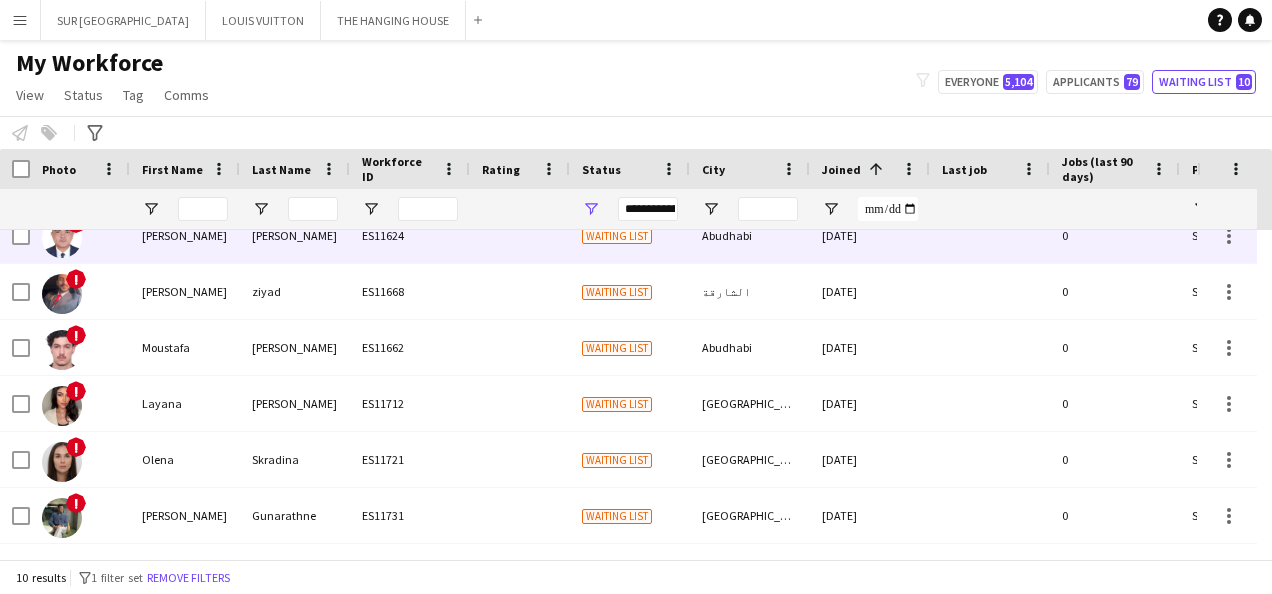 scroll, scrollTop: 22, scrollLeft: 0, axis: vertical 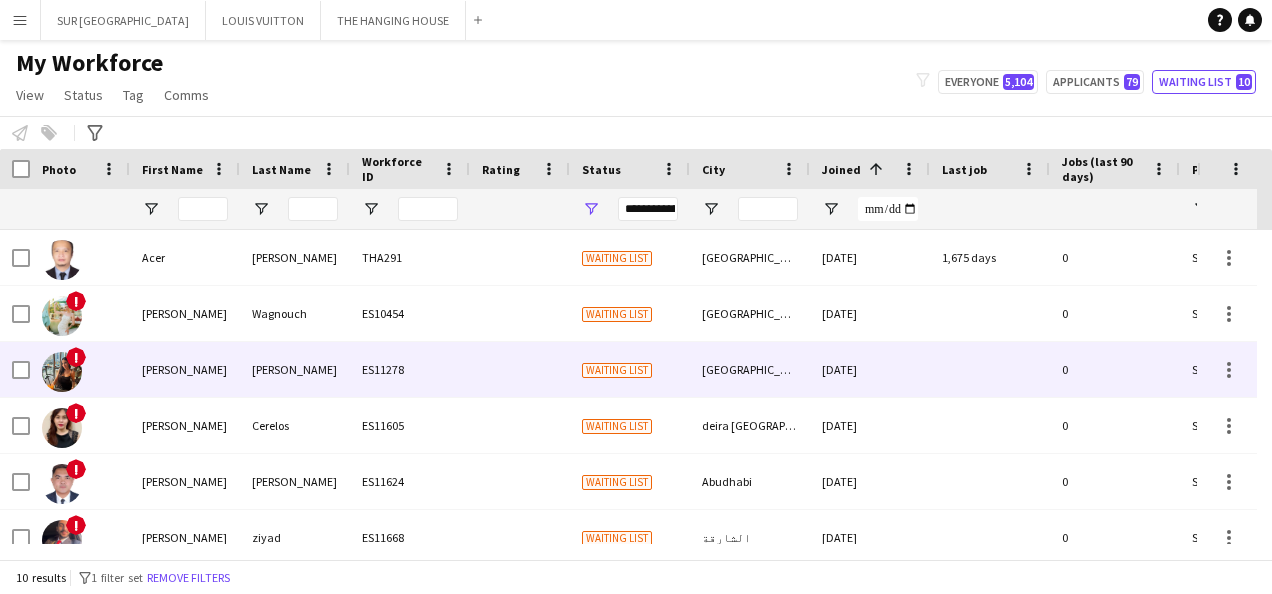 click on "[DATE]" at bounding box center [870, 369] 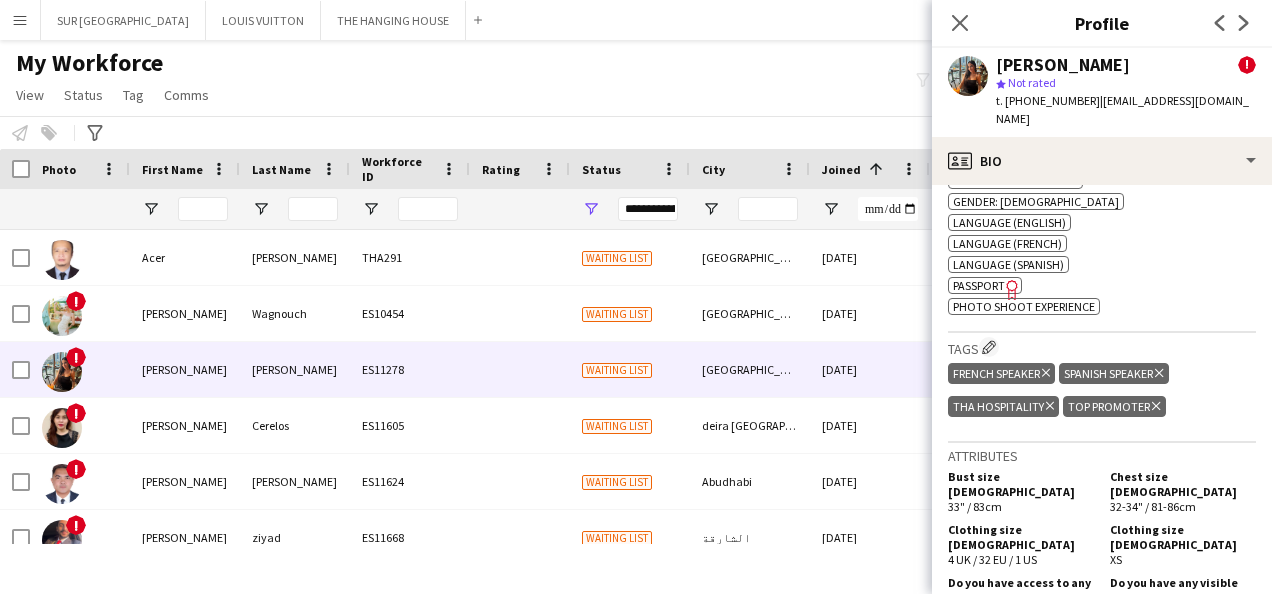 scroll, scrollTop: 964, scrollLeft: 0, axis: vertical 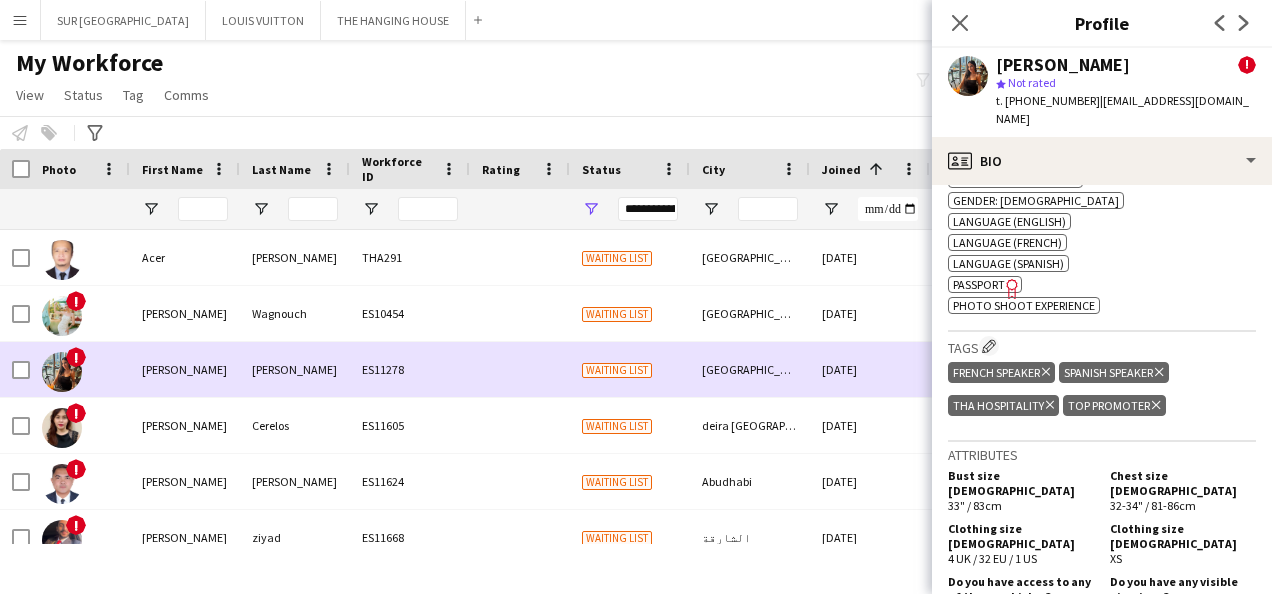 click on "[DATE]" at bounding box center (870, 369) 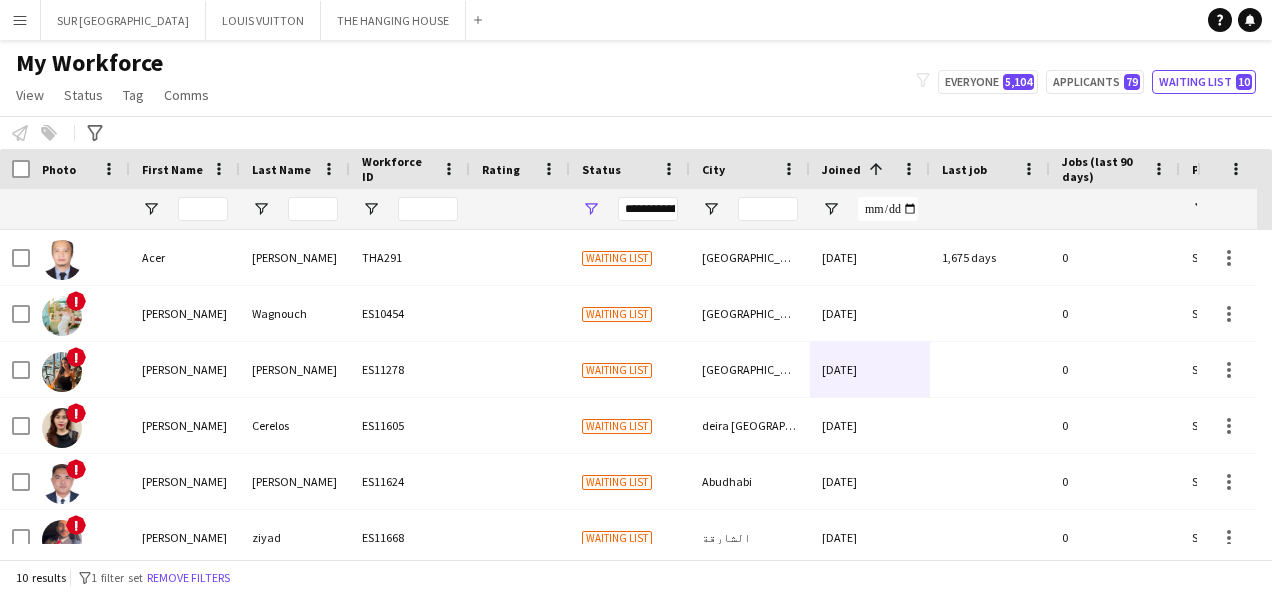 click on "**********" at bounding box center (630, 209) 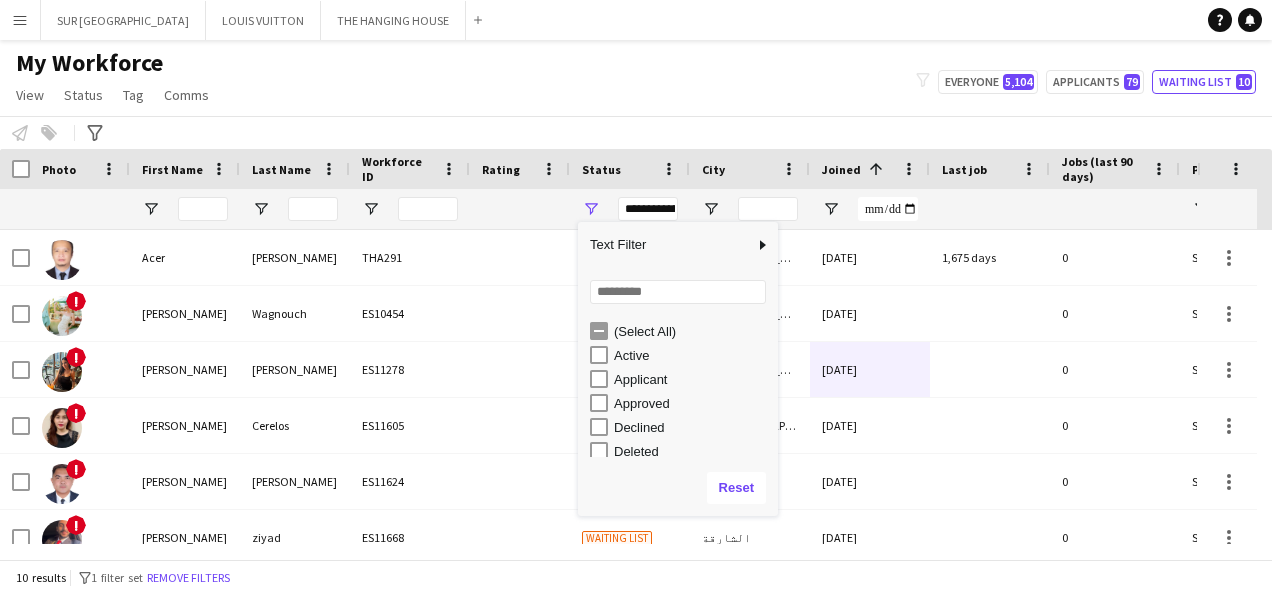 scroll, scrollTop: 126, scrollLeft: 0, axis: vertical 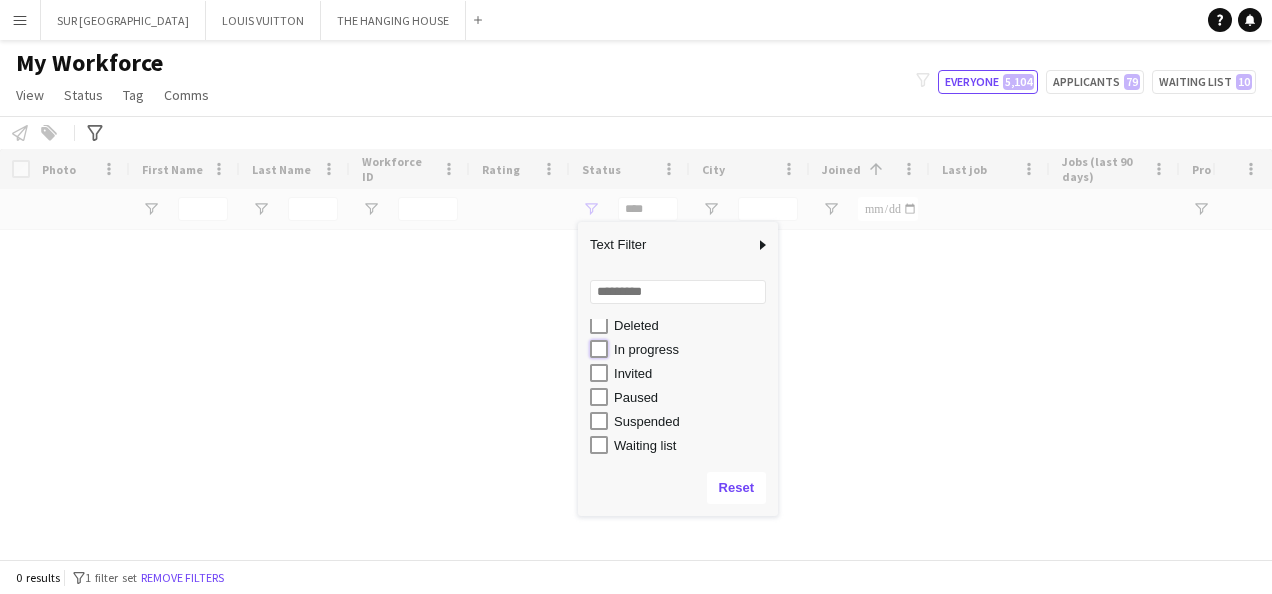 type on "**********" 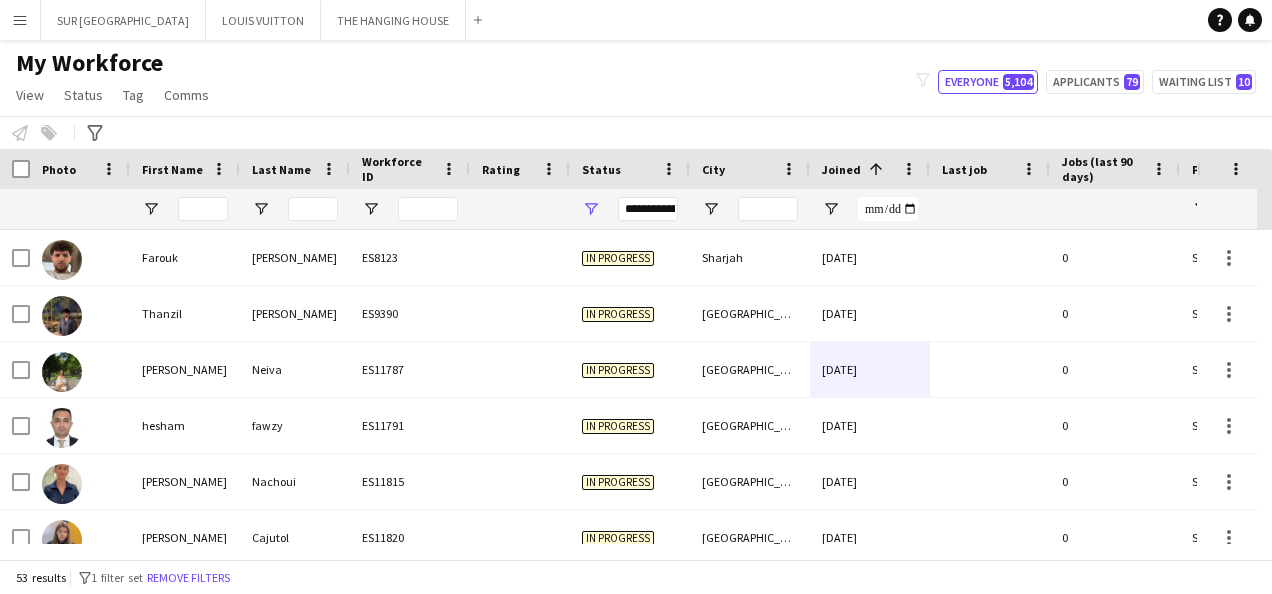 click on "My Workforce   View   Views  Default view New view Update view Delete view Edit name Customise view Customise filters Reset Filters Reset View Reset All  Status  Edit  Tag  New tag  Edit tag  ARABIC SPEAKER (2100) CABIN CREW (383) CHINESE SPEAKER (39) CONTACTED BY [PERSON_NAME] (7) CONTACTED BY [PERSON_NAME] (1) CONTACTED BY [PERSON_NAME] (21) CONTACTED BY [PERSON_NAME]  (96) DRESSER (7) FOH EXPO (31) FOLLOW UP  (41) FRENCH SPEAKER (526) Generic Portfolio - Arabic Speaker  (7) Generic Portfolio - Jewerlly  Model (5) Generic Portfolio - Luxury  (23) Generic Portfolio - Models (14) Generic Portfolio - Promoters (20) Generic Portfolio - Supervisors (11) Generic Portfolio - Tall Hostess (21) Generic Portfolio - Ushers (16) Generic portfolio -VIP Hostess (25) [DEMOGRAPHIC_DATA] SPEAKER (67) [DEMOGRAPHIC_DATA] SPEAKER (8) [DEMOGRAPHIC_DATA] SPEAKER (5) LUXURY RETAIL (456) MANAGER LEVEL (119) MC (21) MUA (17) OPERATION (30) PRODUCTION (8) PROJECT MANAGER  (52) [DEMOGRAPHIC_DATA] SPEAKER (206) STAGE MANAGER (81) SUPERVISOR (194) THA HOSPITALITY (910) TOP BARISTA (69)  Add to tag" 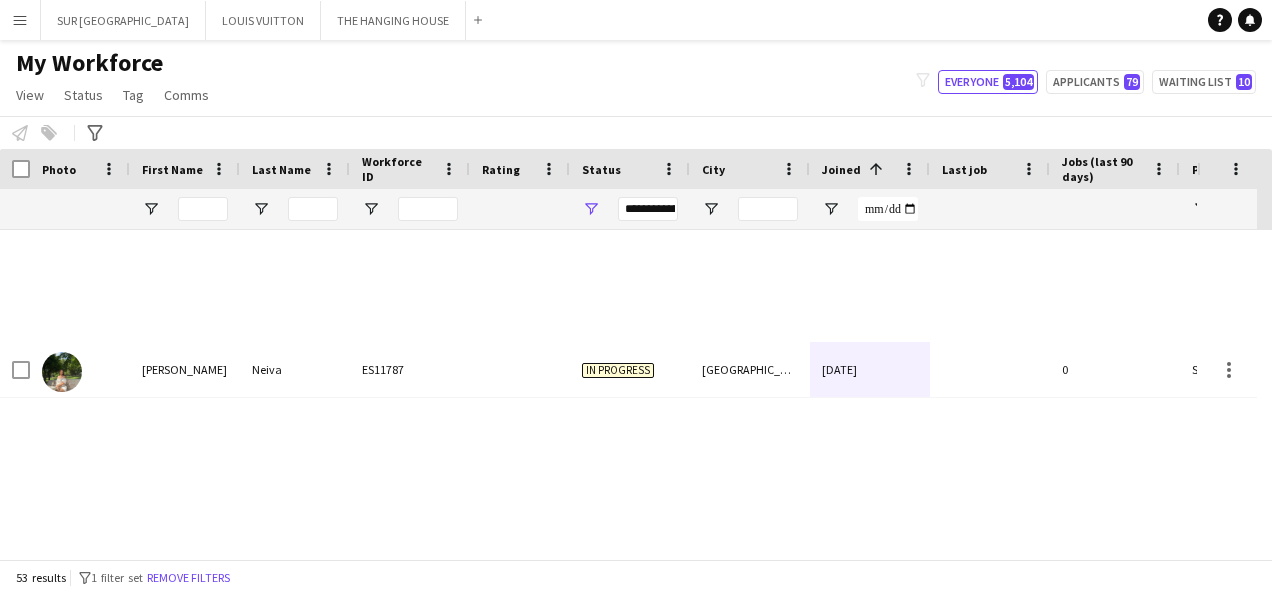 scroll, scrollTop: 1391, scrollLeft: 0, axis: vertical 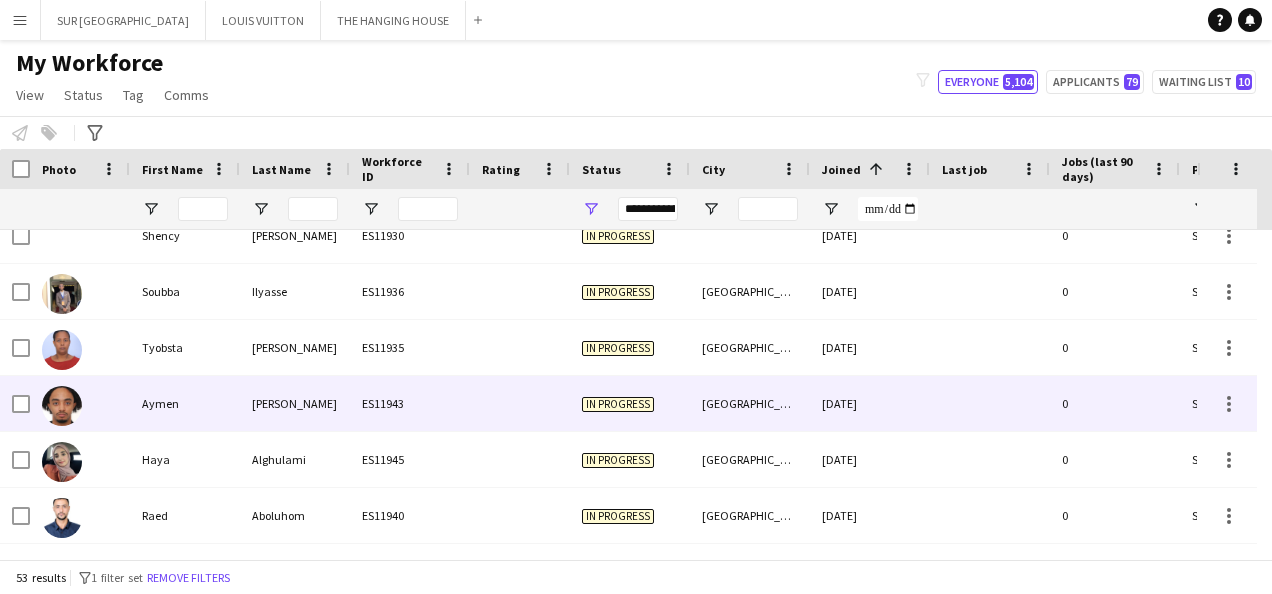 click on "[GEOGRAPHIC_DATA]" at bounding box center (750, 403) 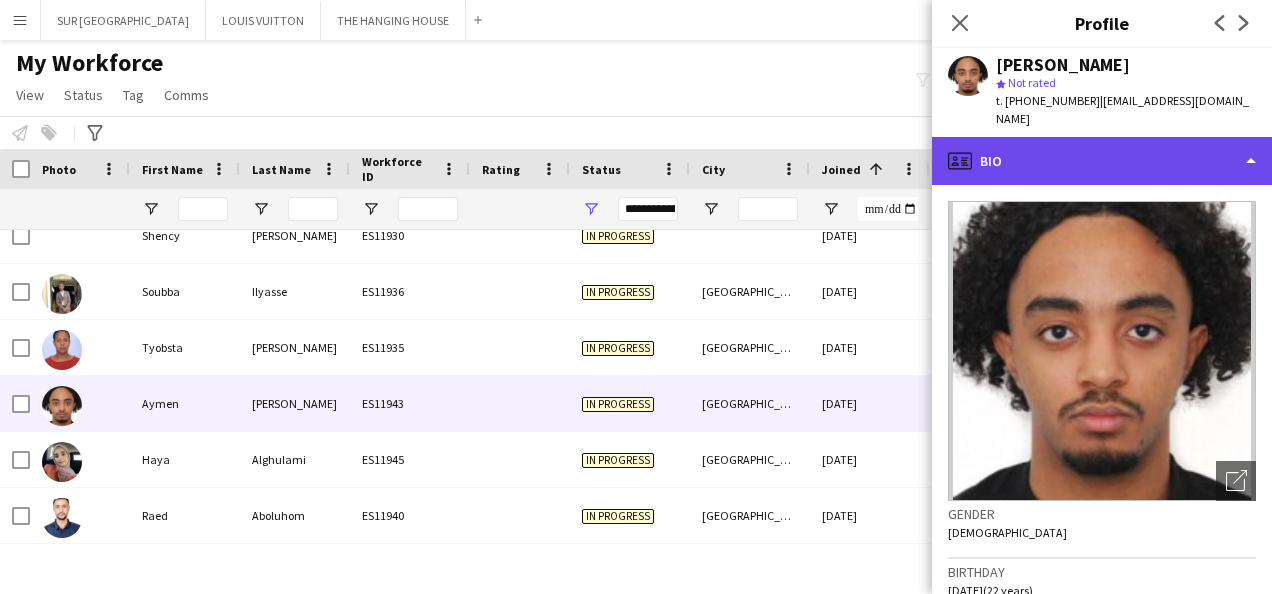 click on "profile
Bio" 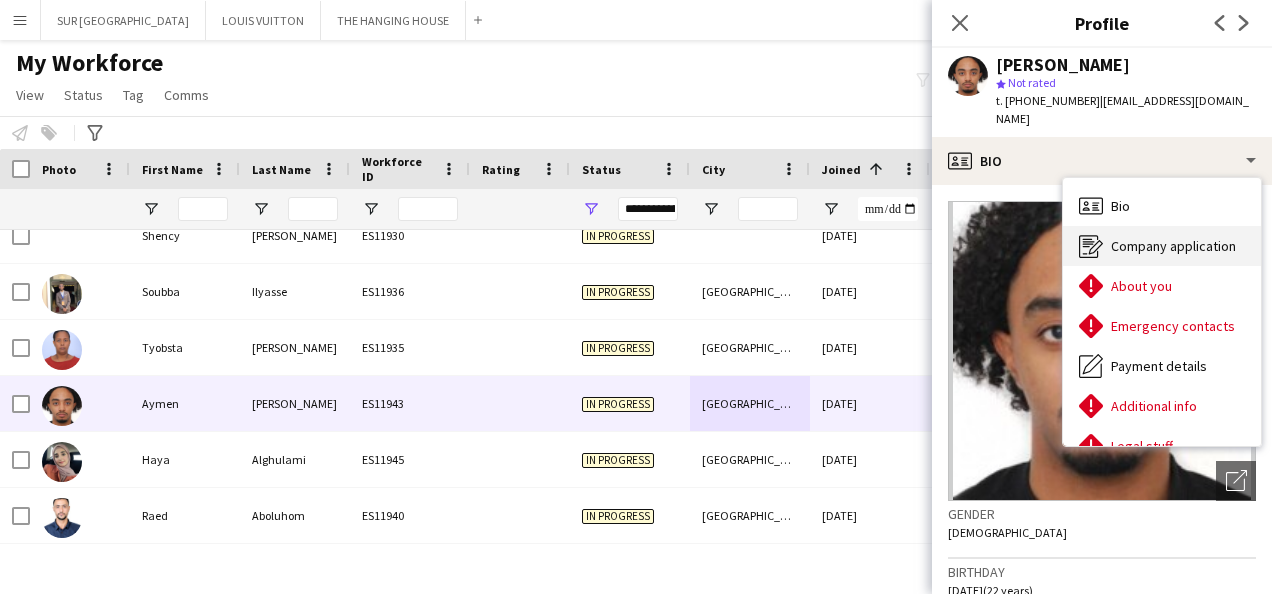 click on "Company application
Company application" at bounding box center [1162, 246] 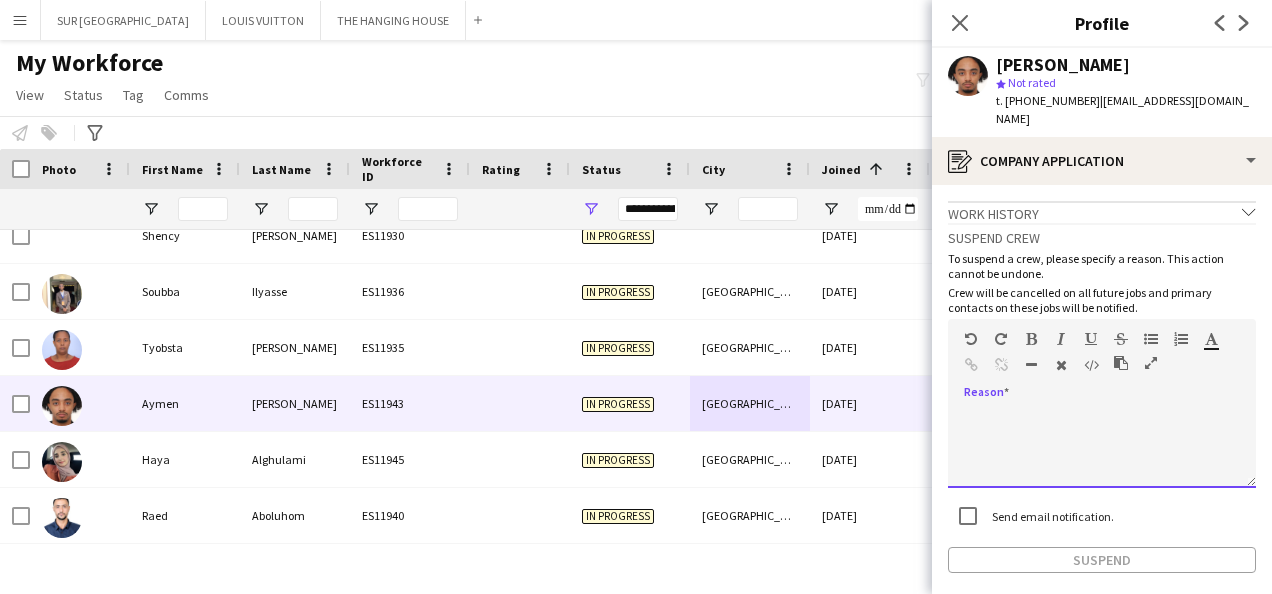 click at bounding box center (1102, 448) 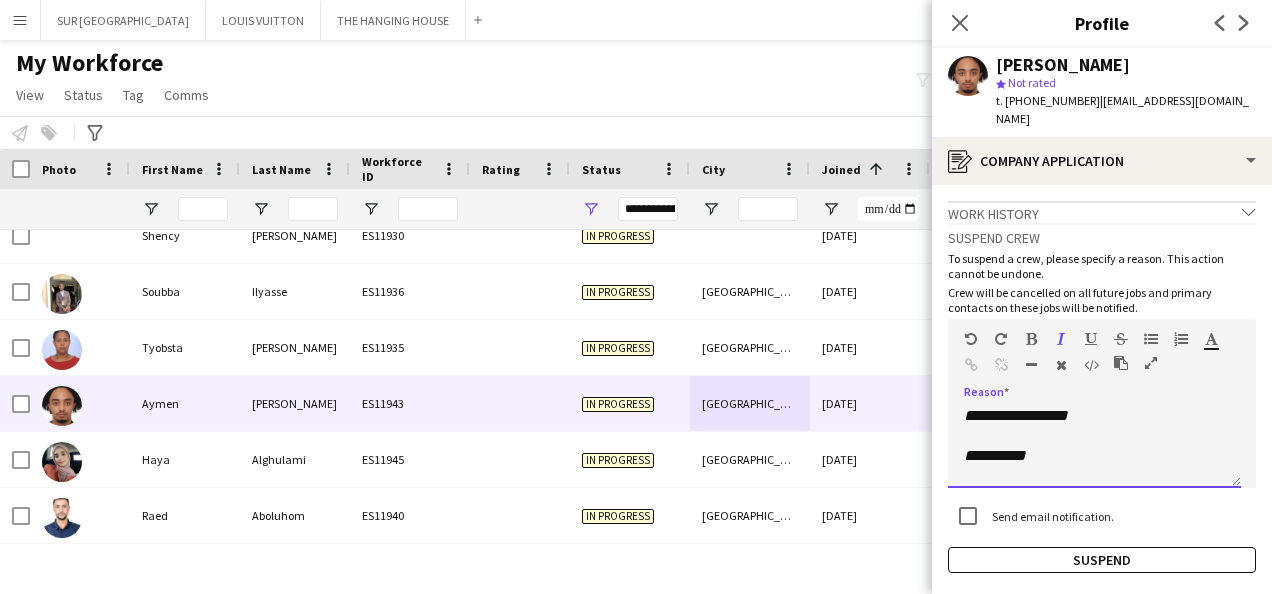 scroll, scrollTop: 0, scrollLeft: 0, axis: both 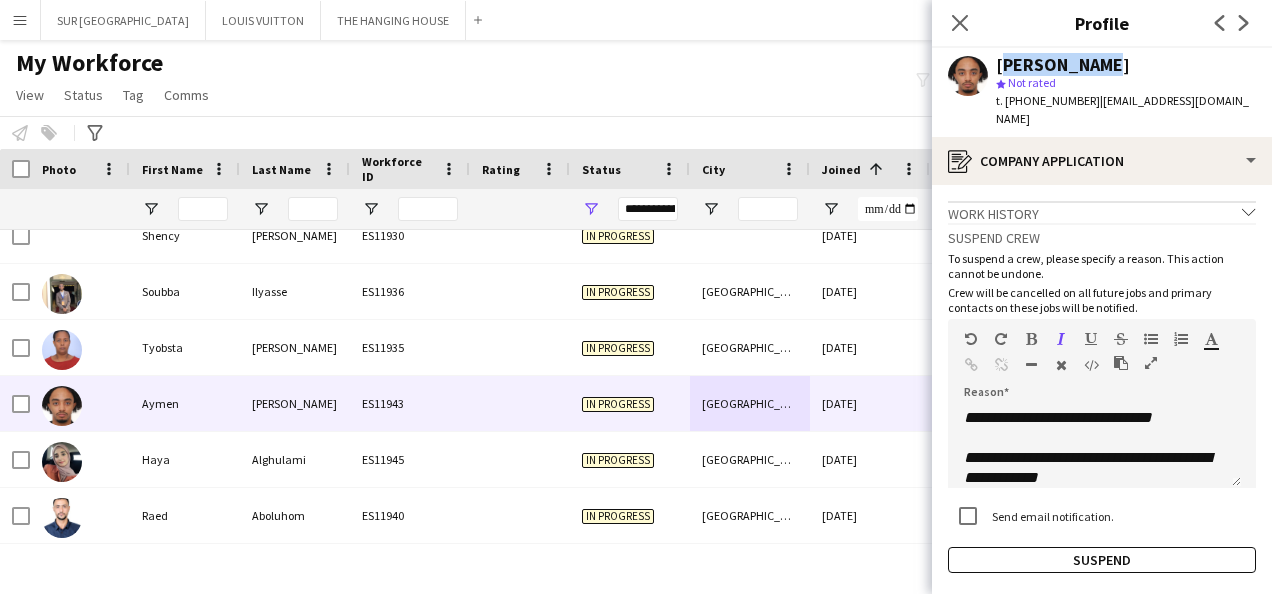 drag, startPoint x: 1127, startPoint y: 51, endPoint x: 1000, endPoint y: 68, distance: 128.13274 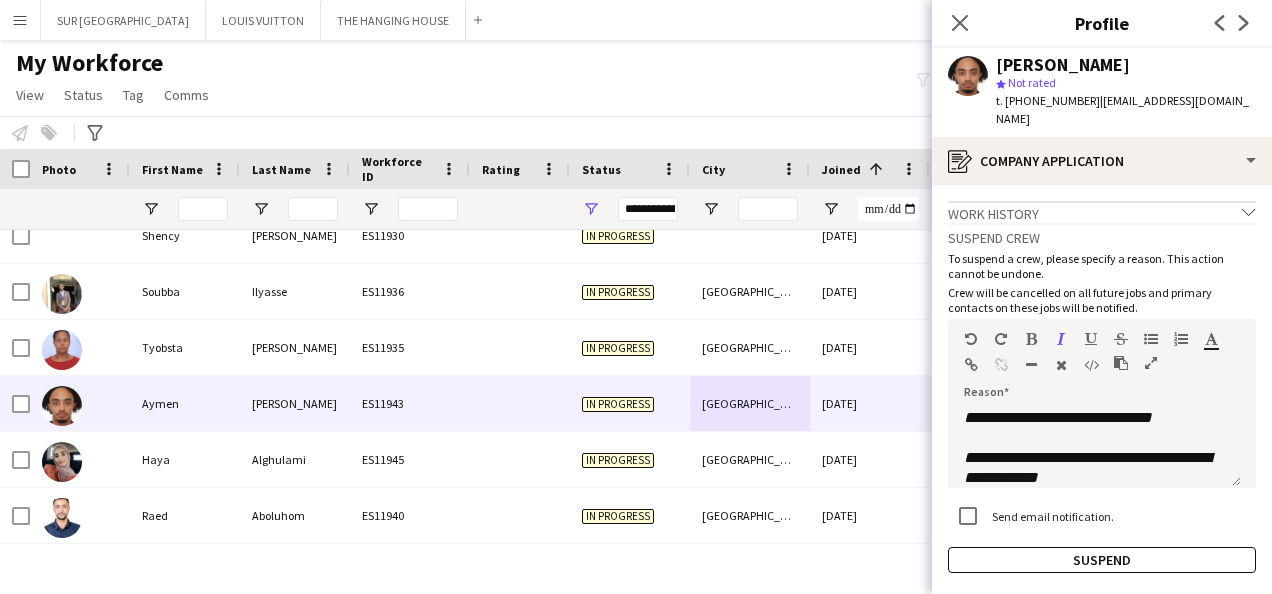 click on "**********" 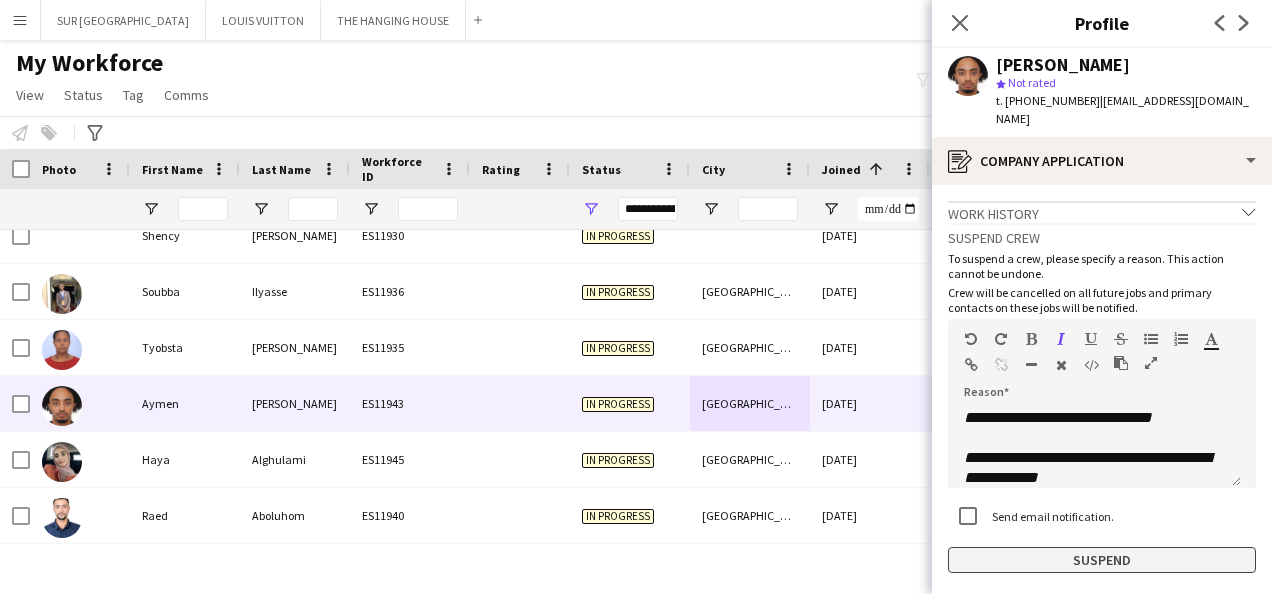 click on "Suspend" 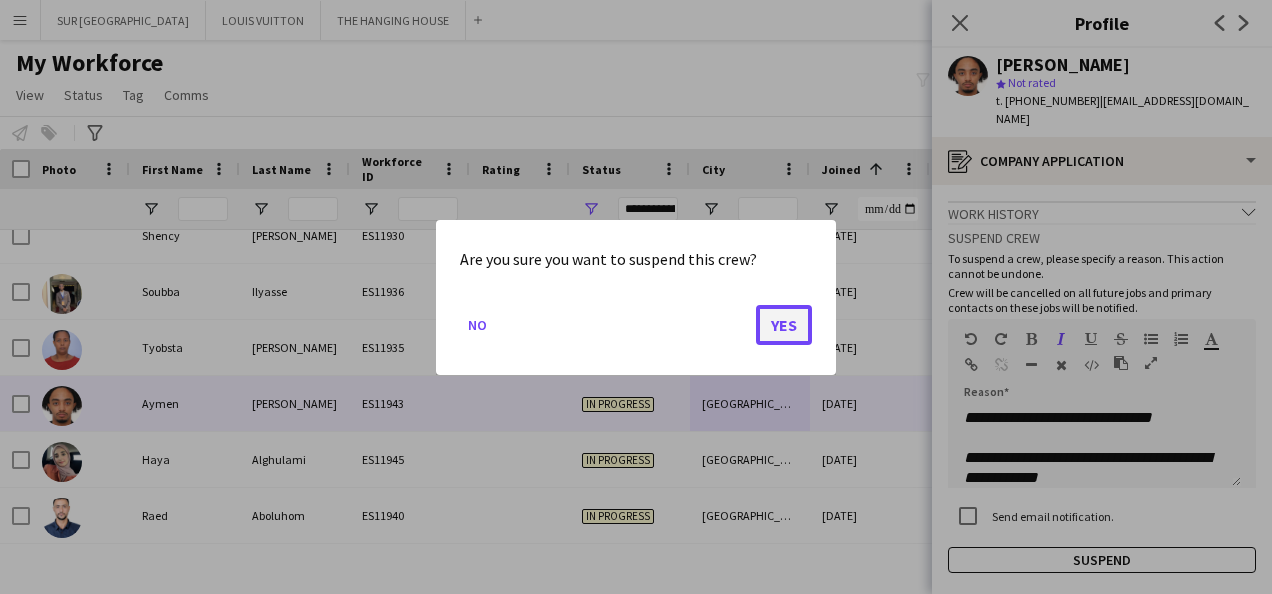 click on "Yes" 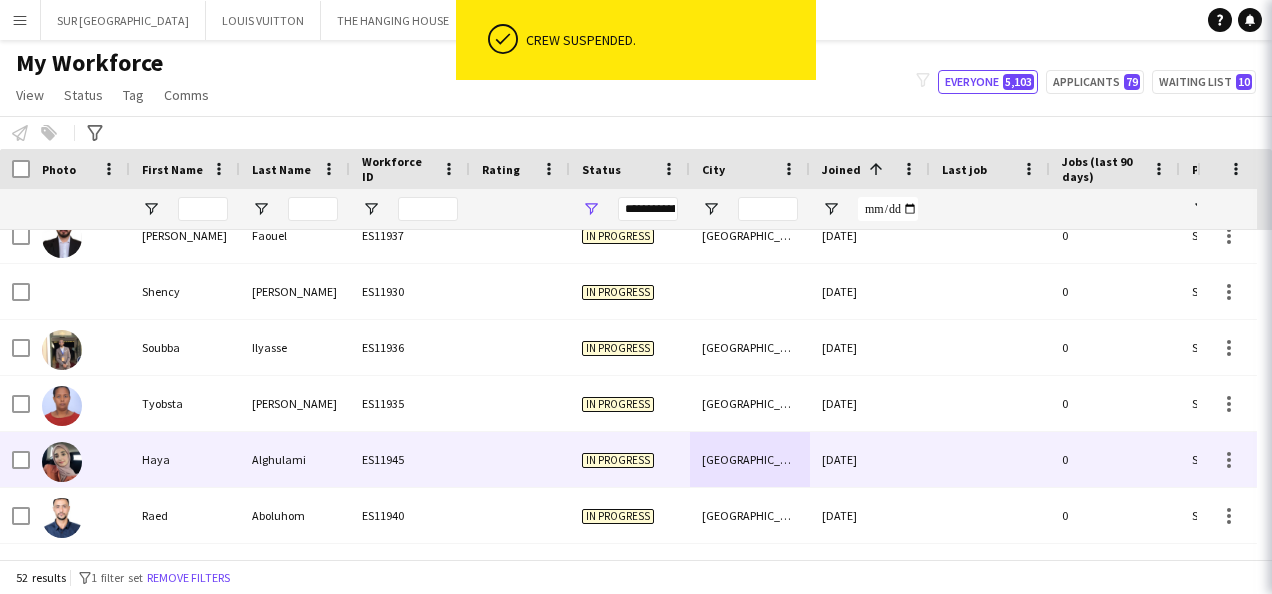scroll, scrollTop: 2598, scrollLeft: 0, axis: vertical 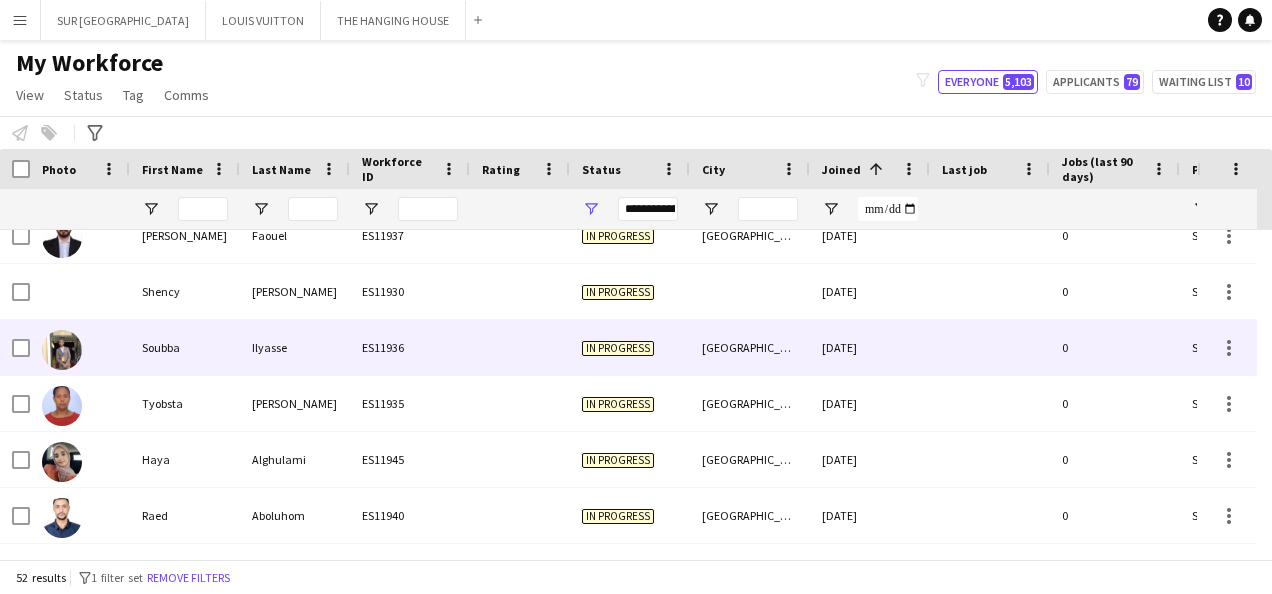 click on "[GEOGRAPHIC_DATA]" at bounding box center (750, 347) 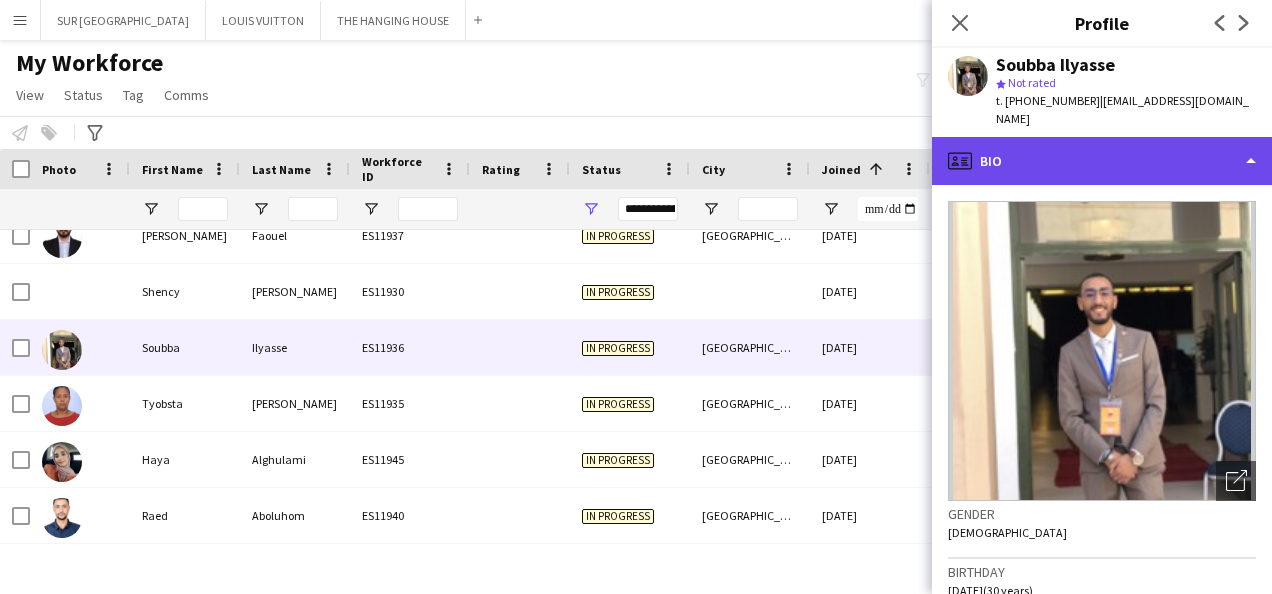 click on "profile
Bio" 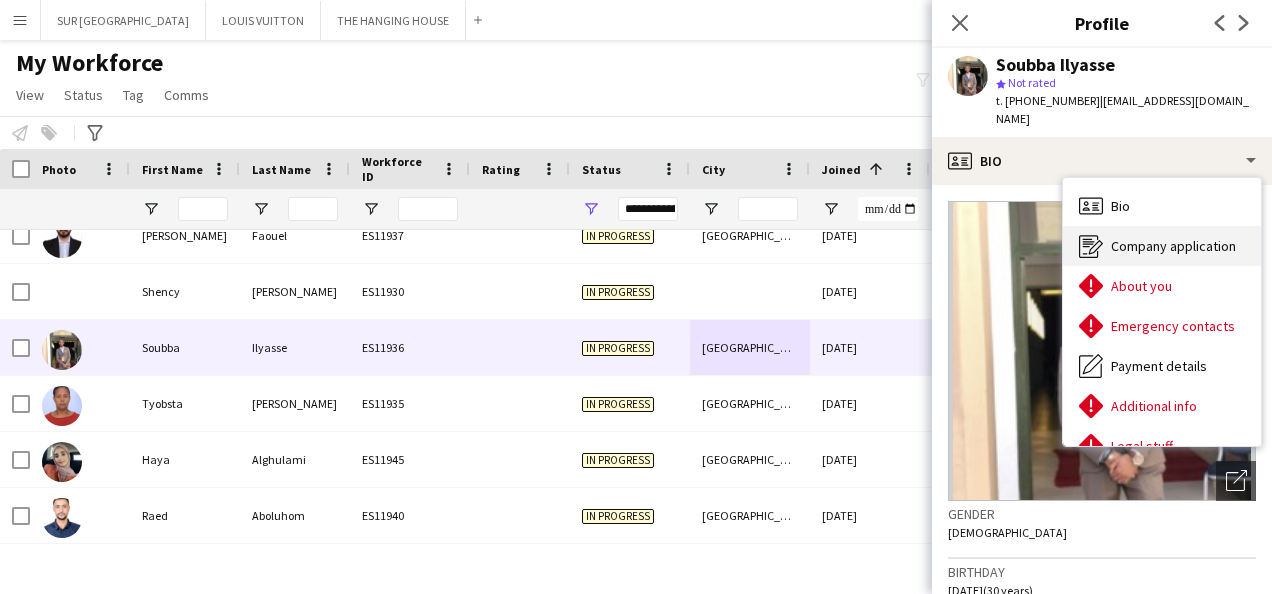 click on "Company application
Company application" at bounding box center (1162, 246) 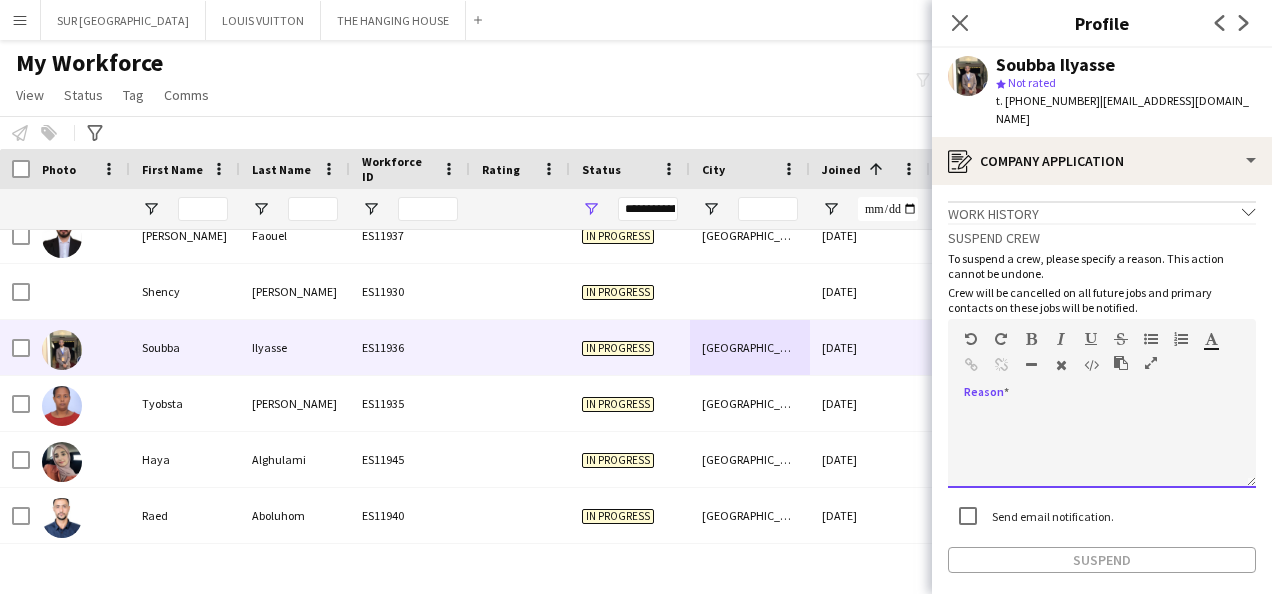 click at bounding box center (1102, 448) 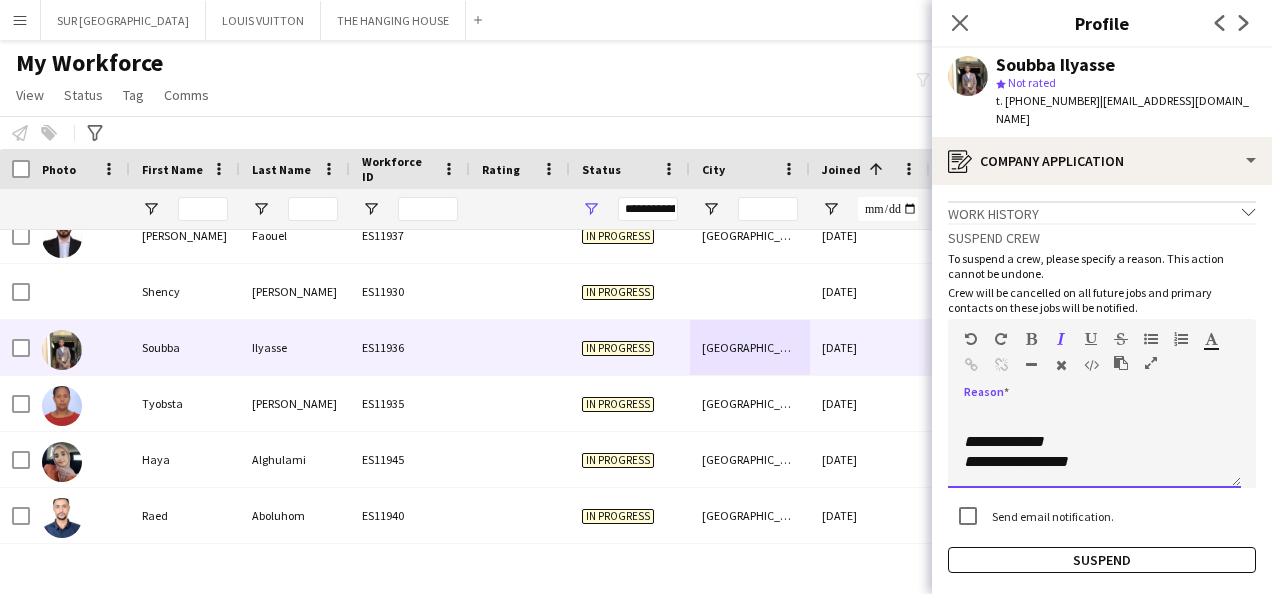 scroll, scrollTop: 0, scrollLeft: 0, axis: both 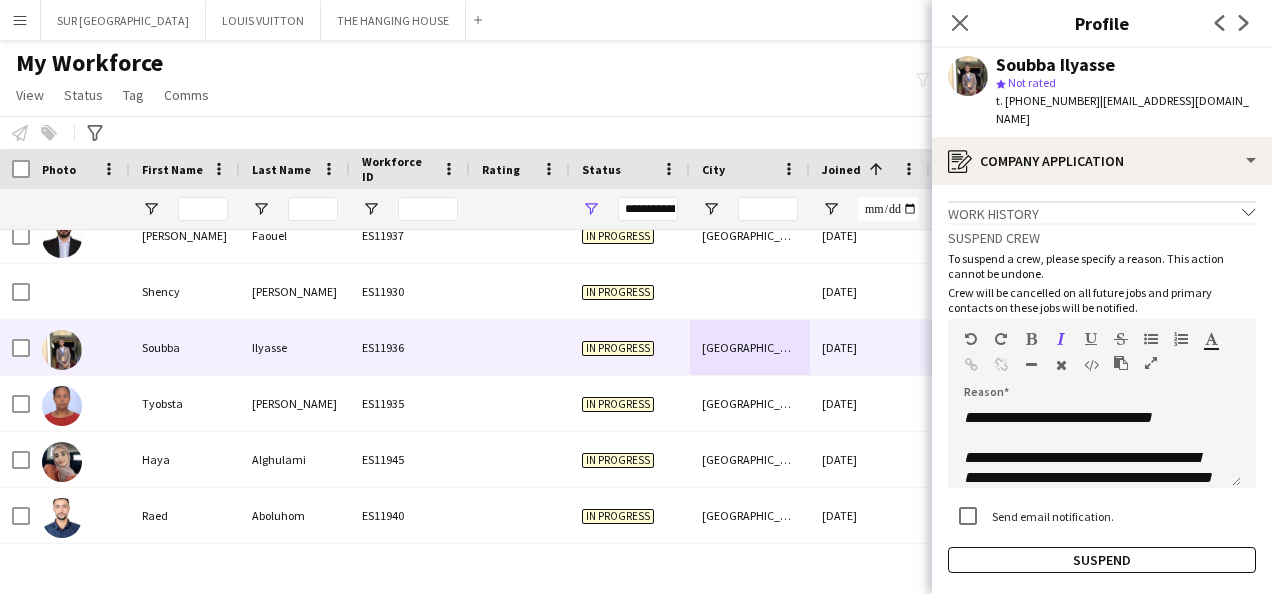 drag, startPoint x: 1136, startPoint y: 58, endPoint x: 989, endPoint y: 69, distance: 147.411 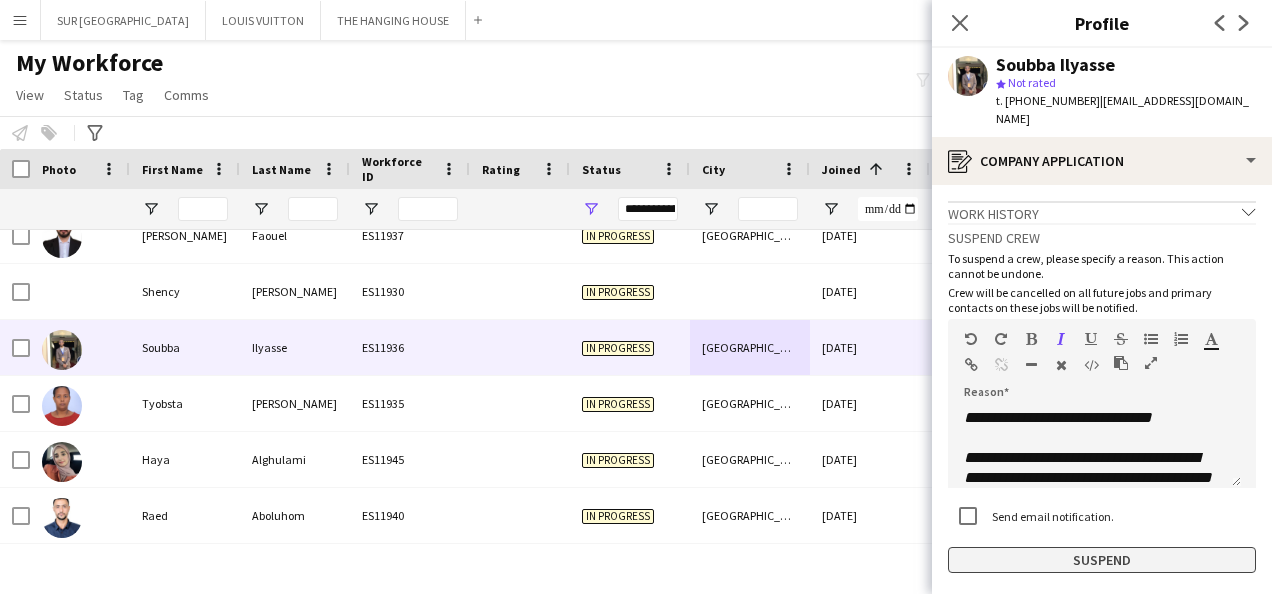 click on "Suspend" 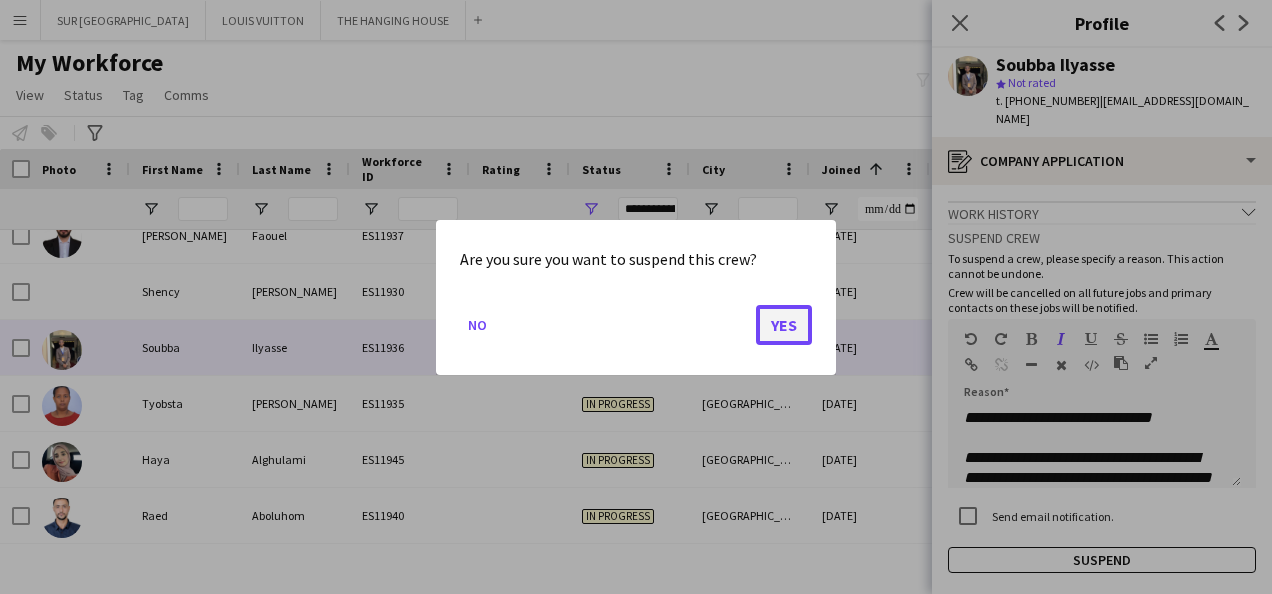 click on "Yes" 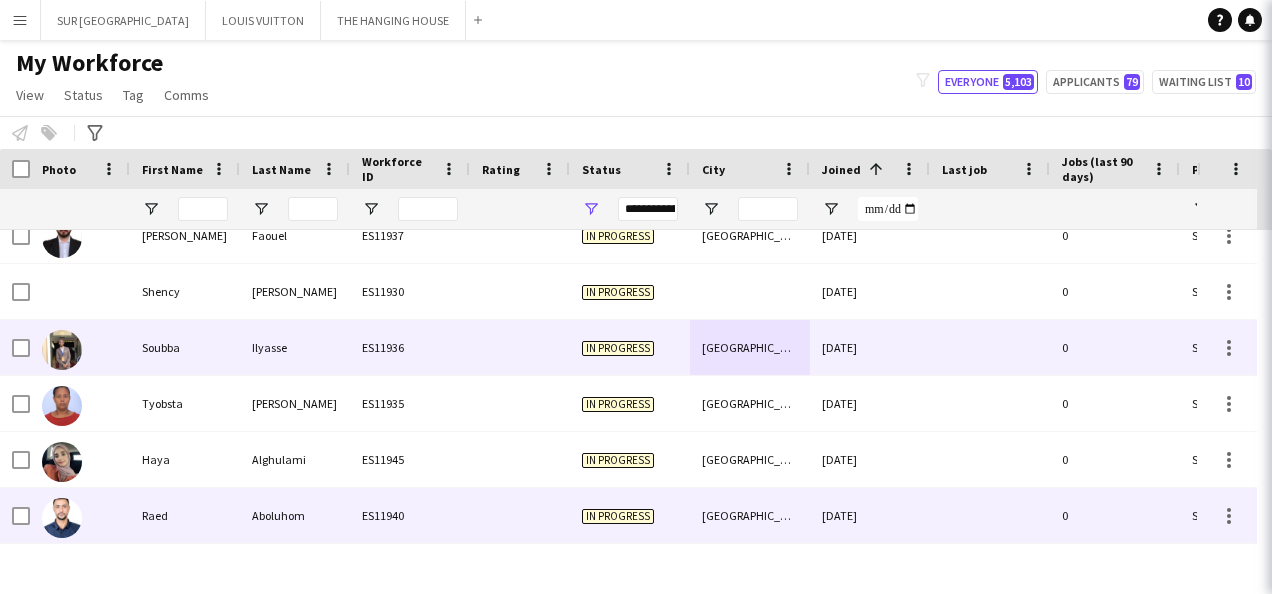 scroll, scrollTop: 2542, scrollLeft: 0, axis: vertical 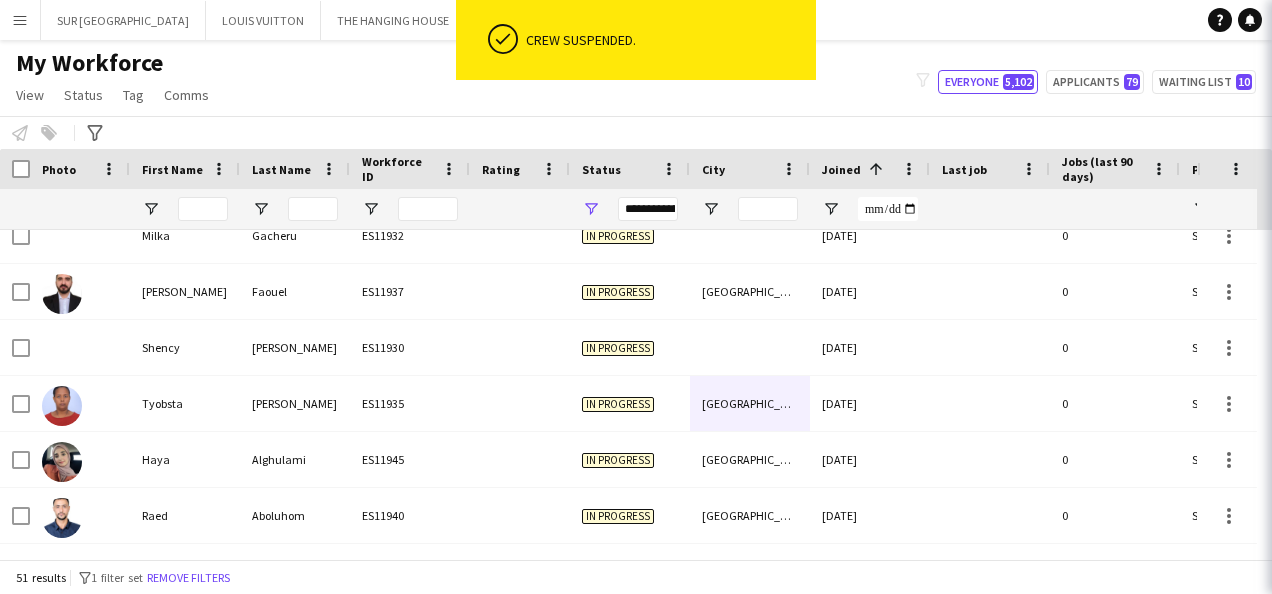 click on "ok-circled
Crew suspended.
Menu
Boards
Boards   Boards   All jobs   Status
Workforce
Workforce   My Workforce   Recruiting
Comms
Comms
Pay
Pay   Approvals
Platform Settings
Platform Settings   Your settings
Training Academy
Training Academy
Knowledge Base
Knowledge Base
Product Updates
Product Updates   Log Out   Privacy   SUR [GEOGRAPHIC_DATA]
Close
LOUIS VUITTON
Close
THE HANGING HOUSE
Close
Add
Help
Notifications
My Workforce   View   Views  Default view New view Update view Delete view Edit name" at bounding box center (636, 297) 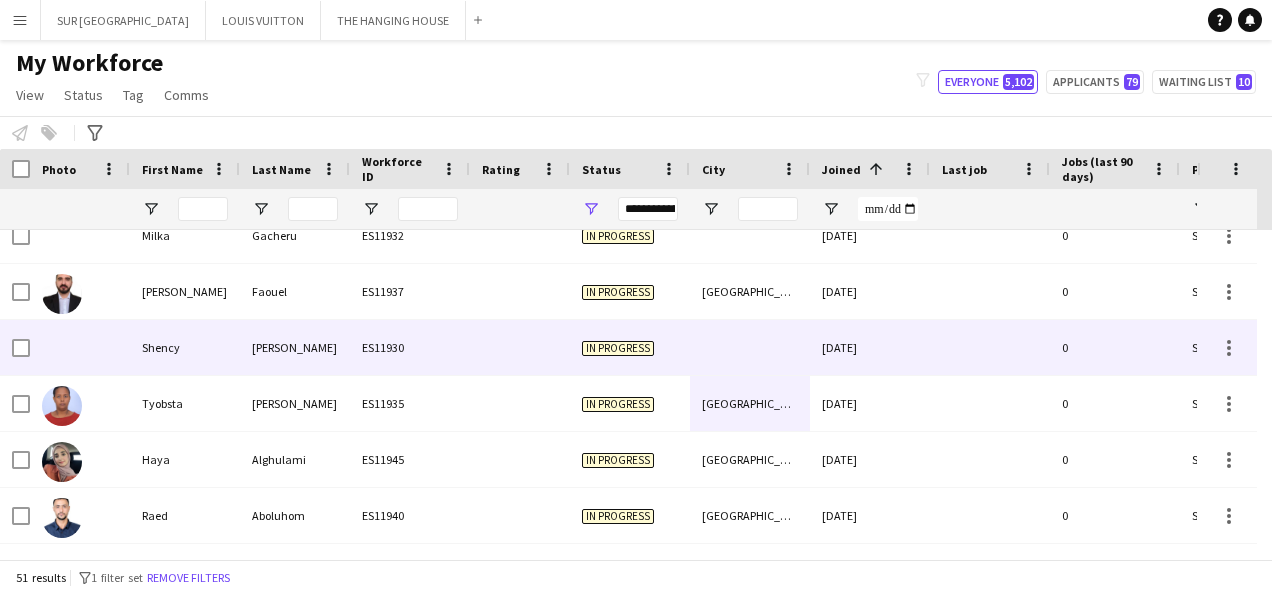 click on "[DATE]" at bounding box center (870, 347) 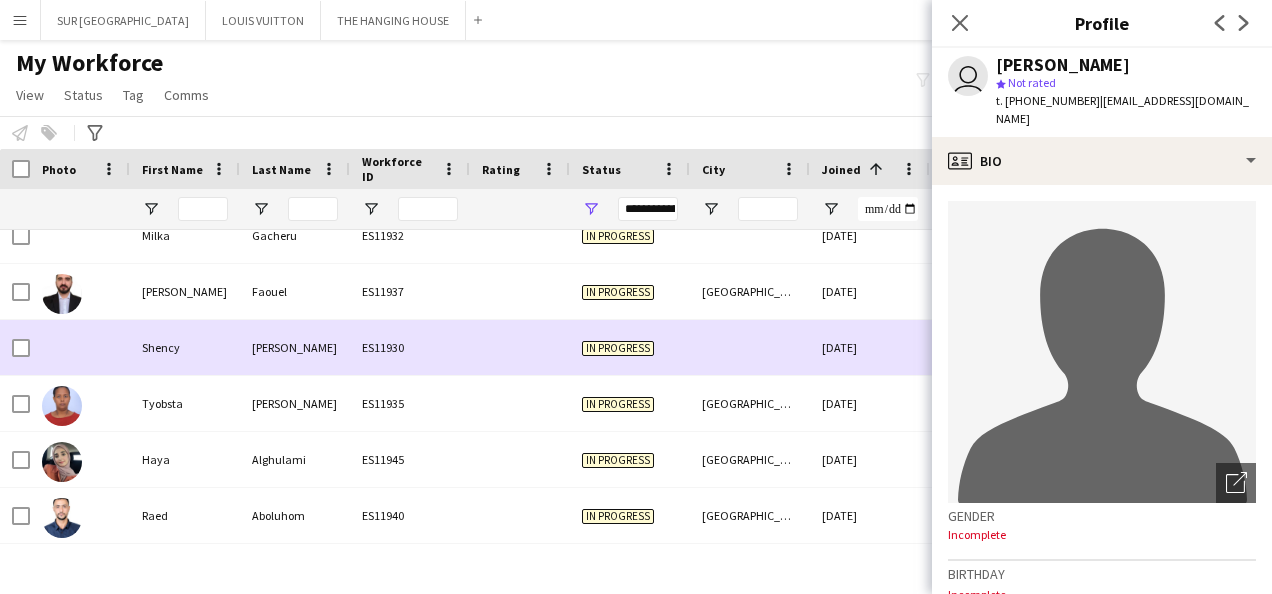 scroll, scrollTop: 2520, scrollLeft: 0, axis: vertical 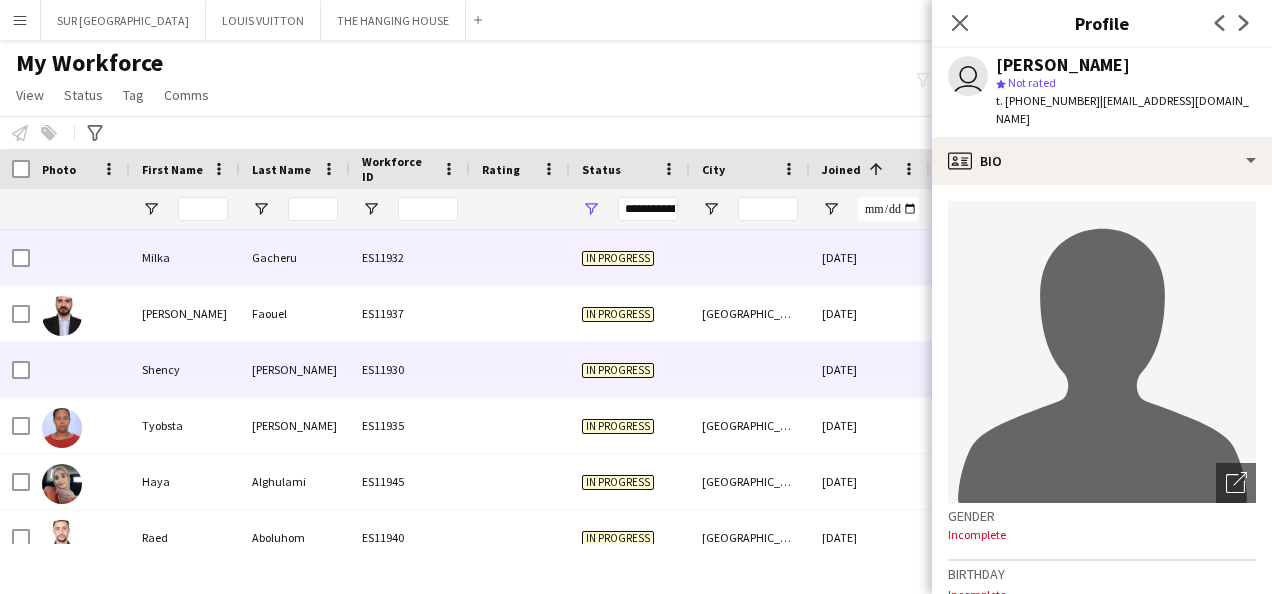 click on "[DATE]" at bounding box center [870, 257] 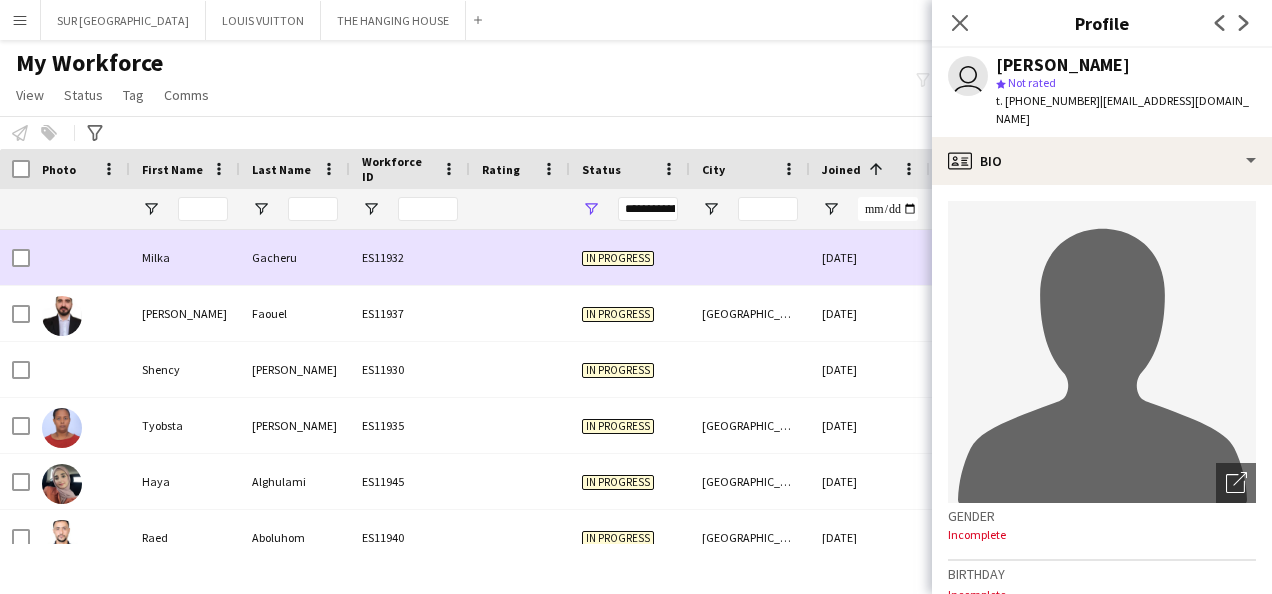 scroll, scrollTop: 2367, scrollLeft: 0, axis: vertical 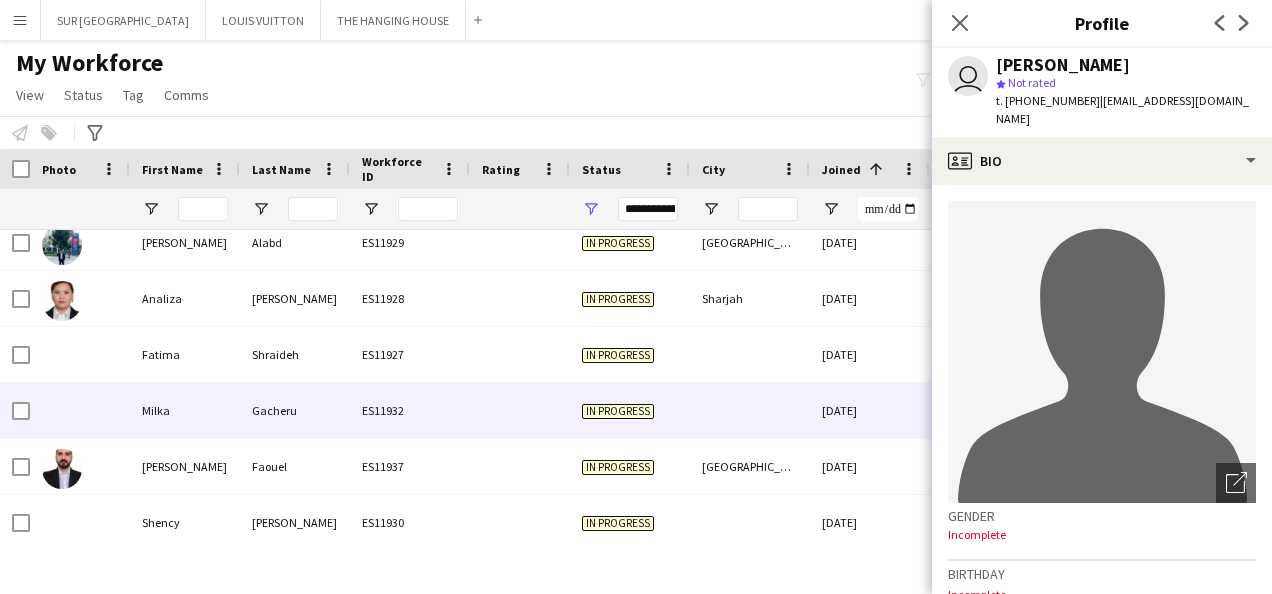 drag, startPoint x: 798, startPoint y: 331, endPoint x: 800, endPoint y: 355, distance: 24.083189 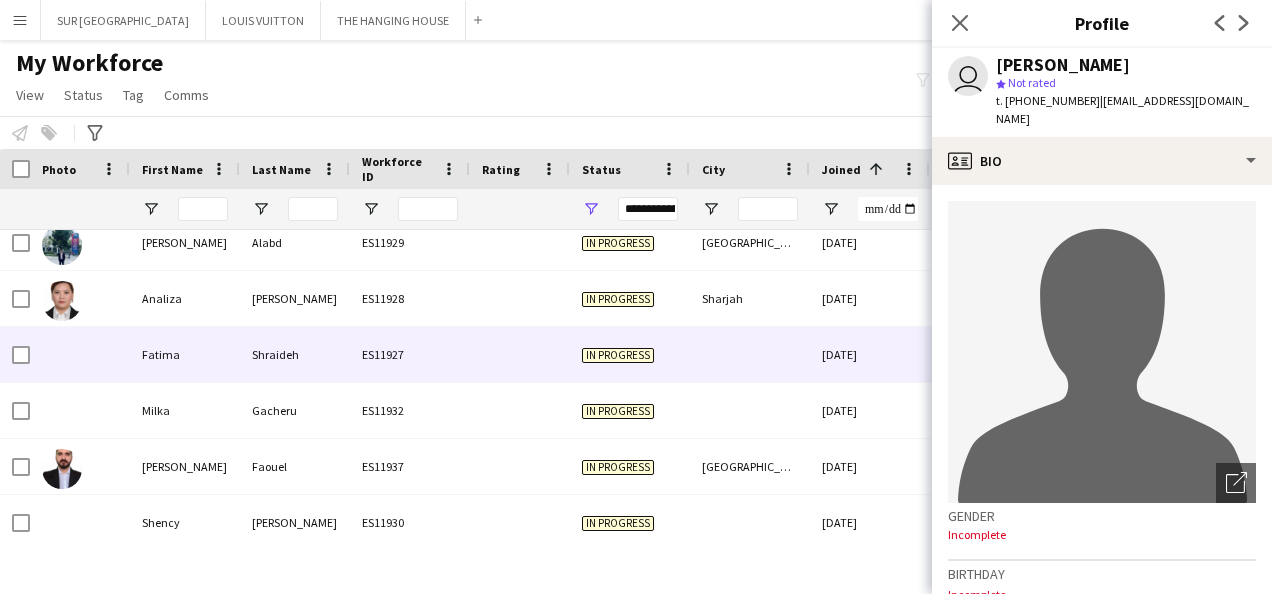 click at bounding box center [750, 354] 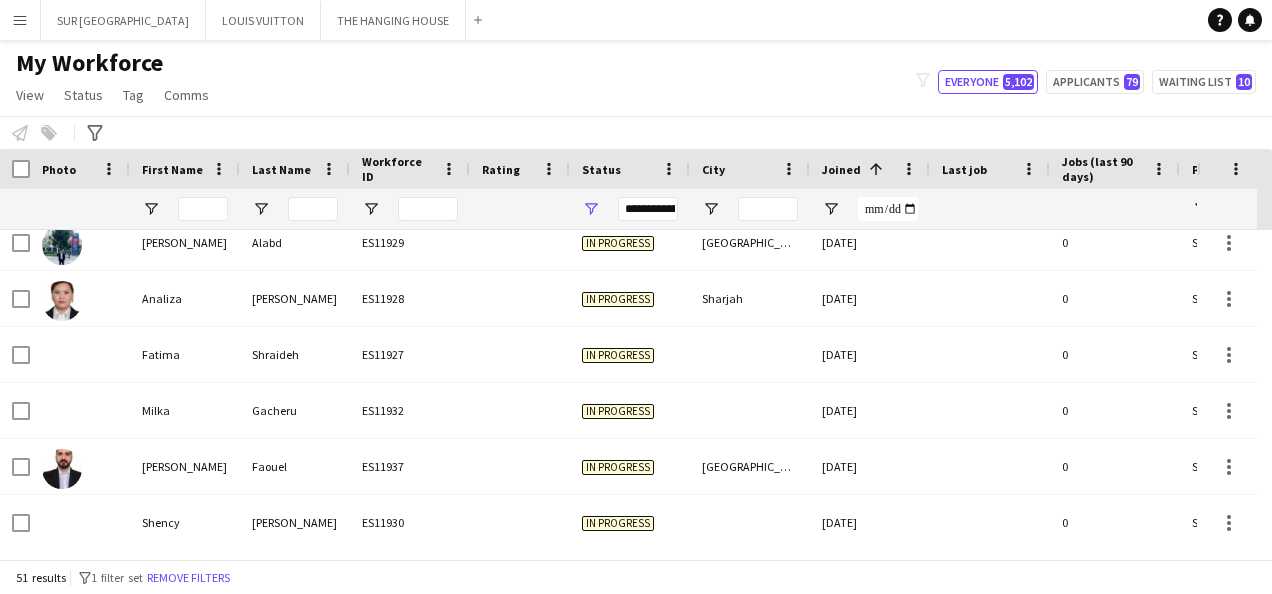 click at bounding box center [750, 354] 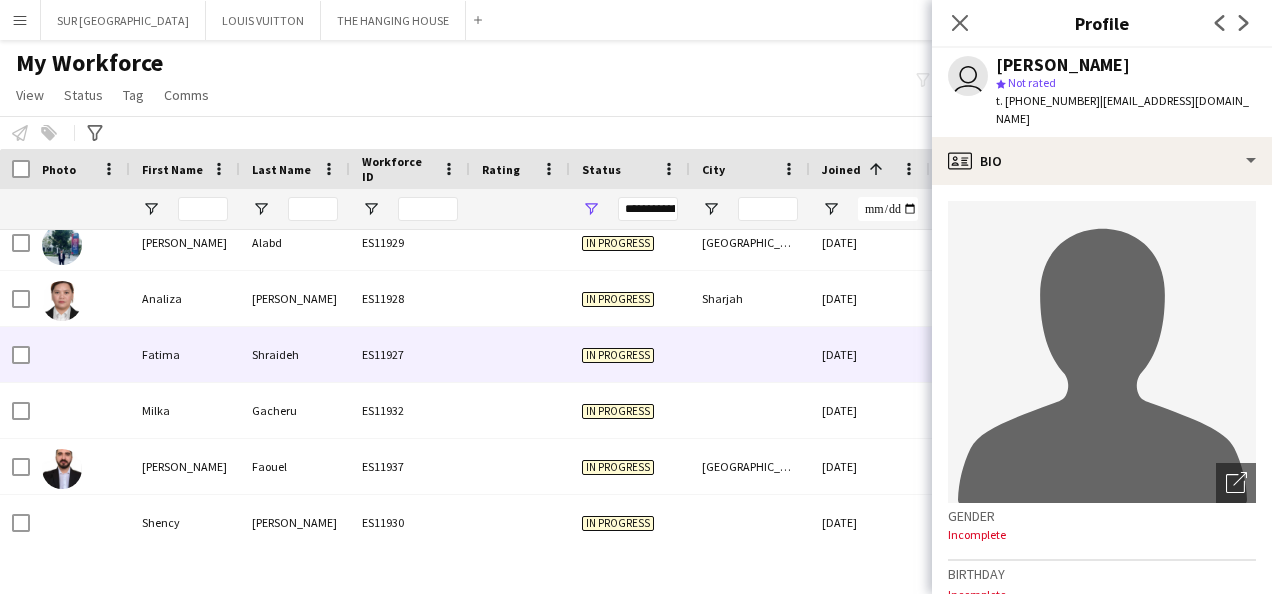 click at bounding box center [750, 354] 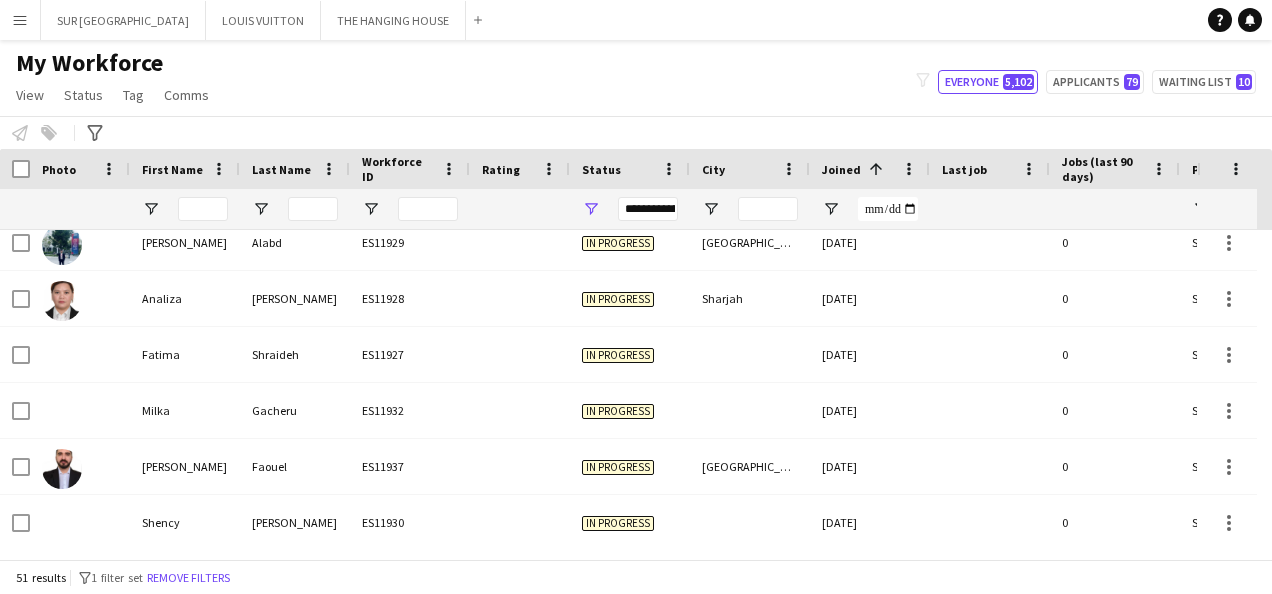 scroll, scrollTop: 2542, scrollLeft: 0, axis: vertical 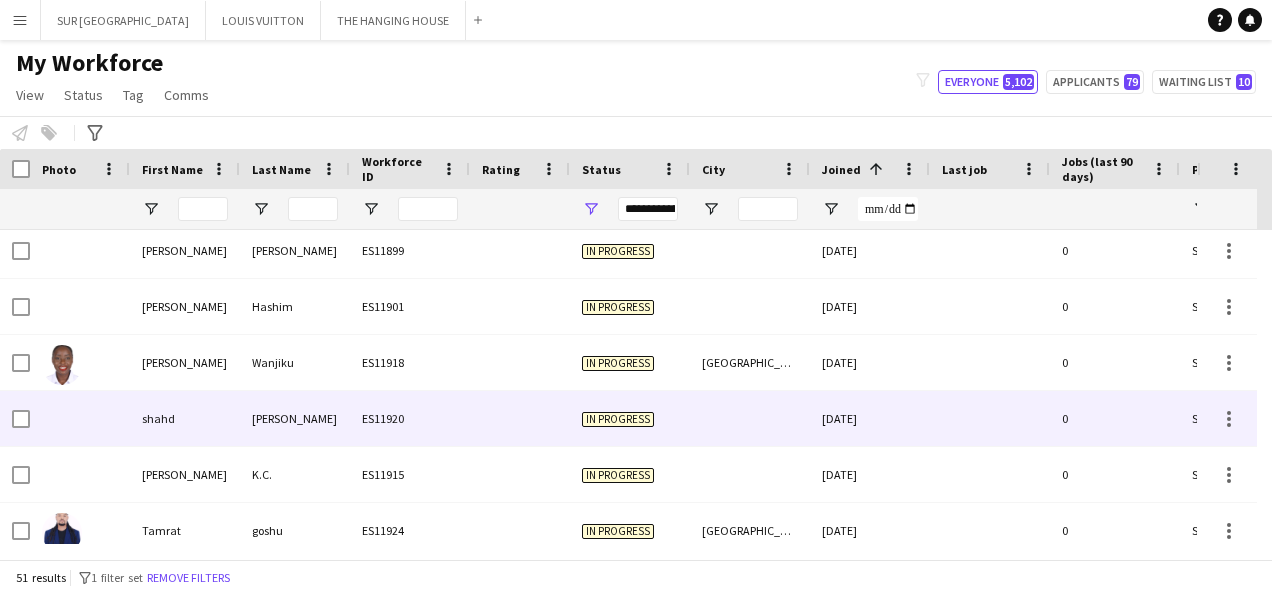 click at bounding box center [750, 418] 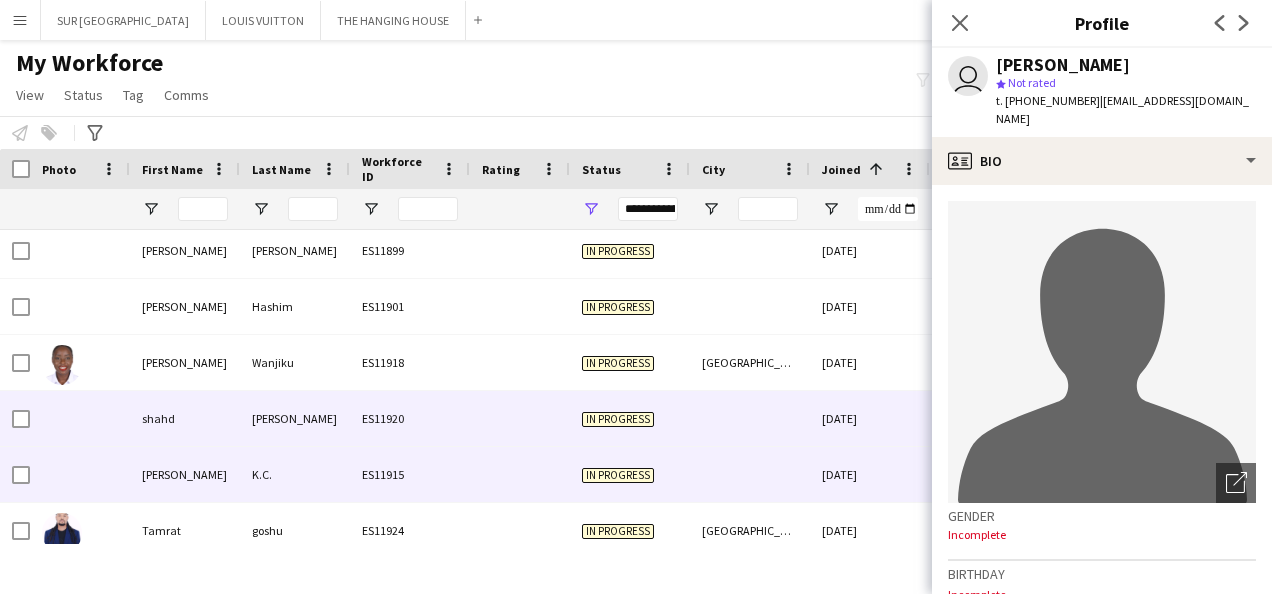 click at bounding box center [750, 474] 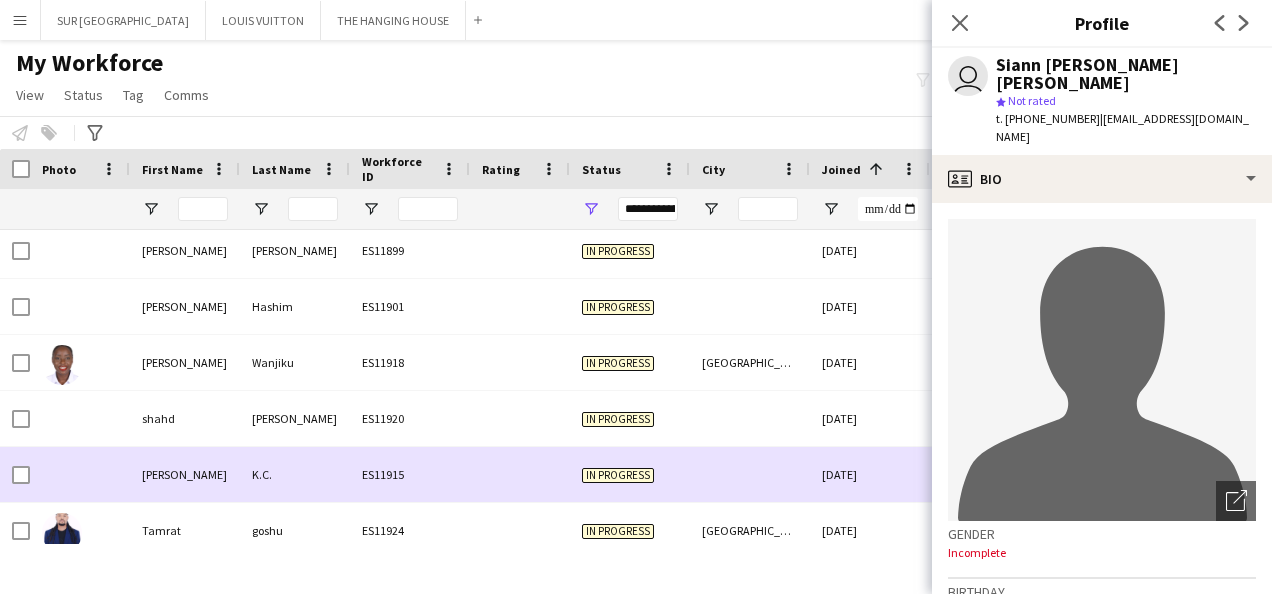 scroll, scrollTop: 1788, scrollLeft: 0, axis: vertical 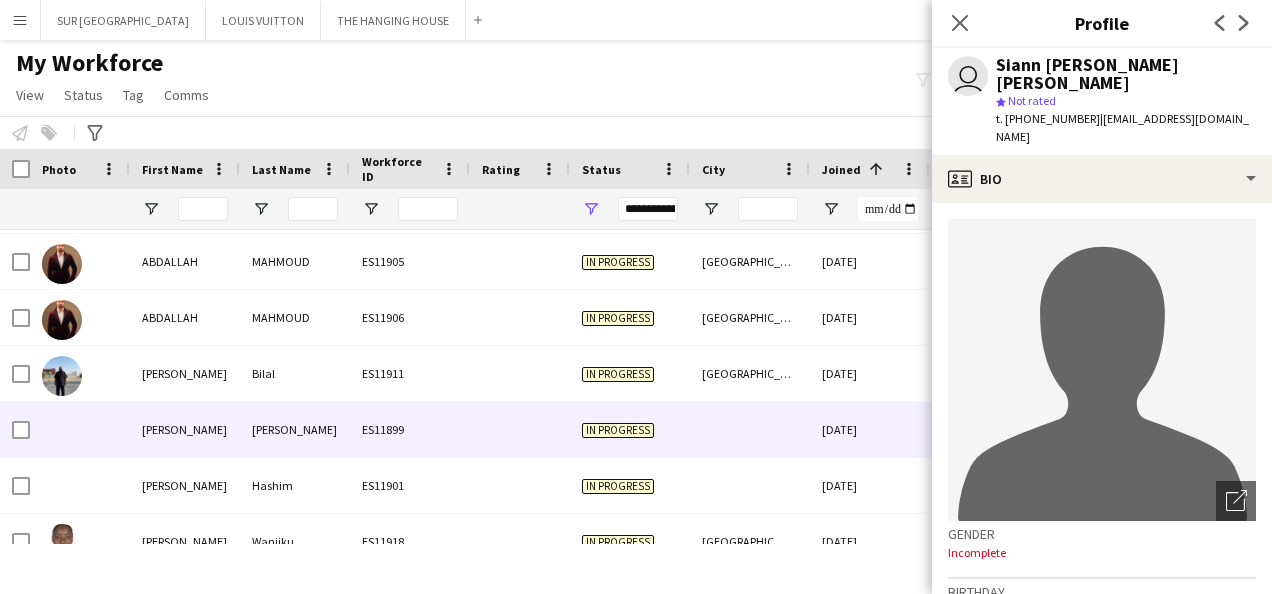 click at bounding box center [750, 429] 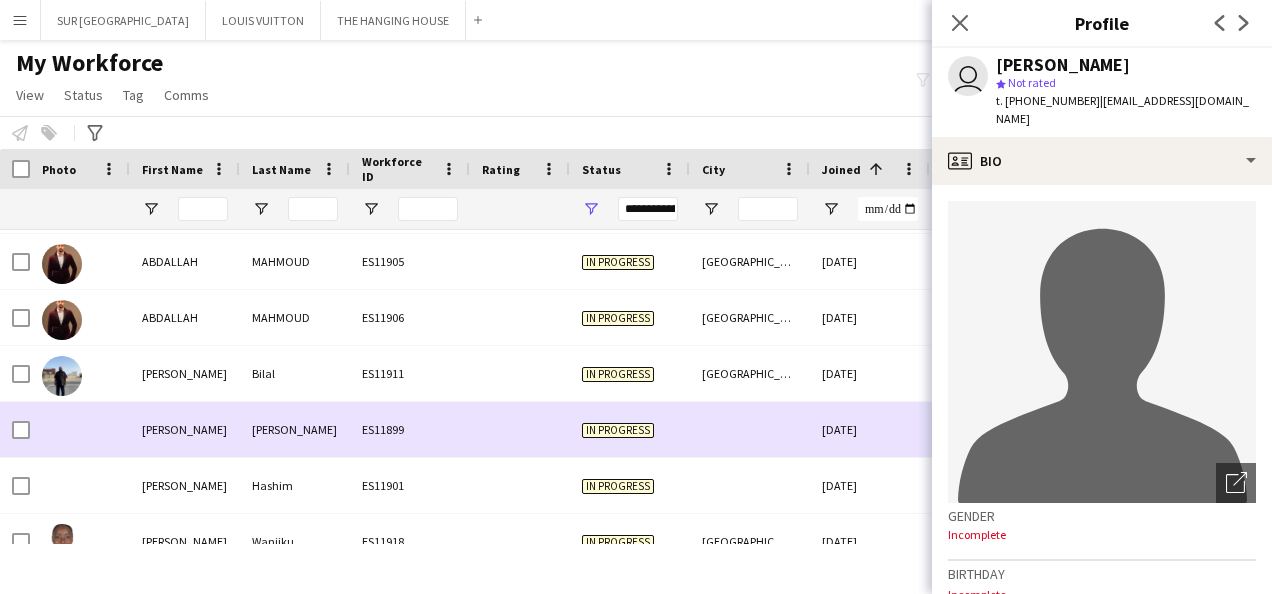 click at bounding box center (750, 429) 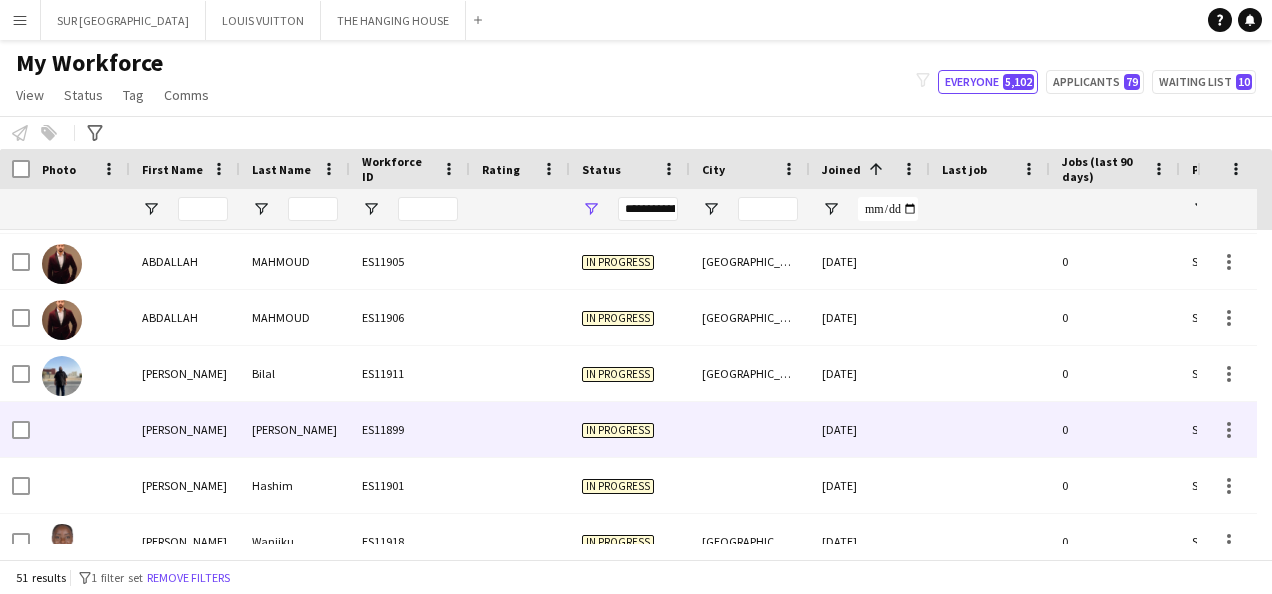 click at bounding box center (750, 429) 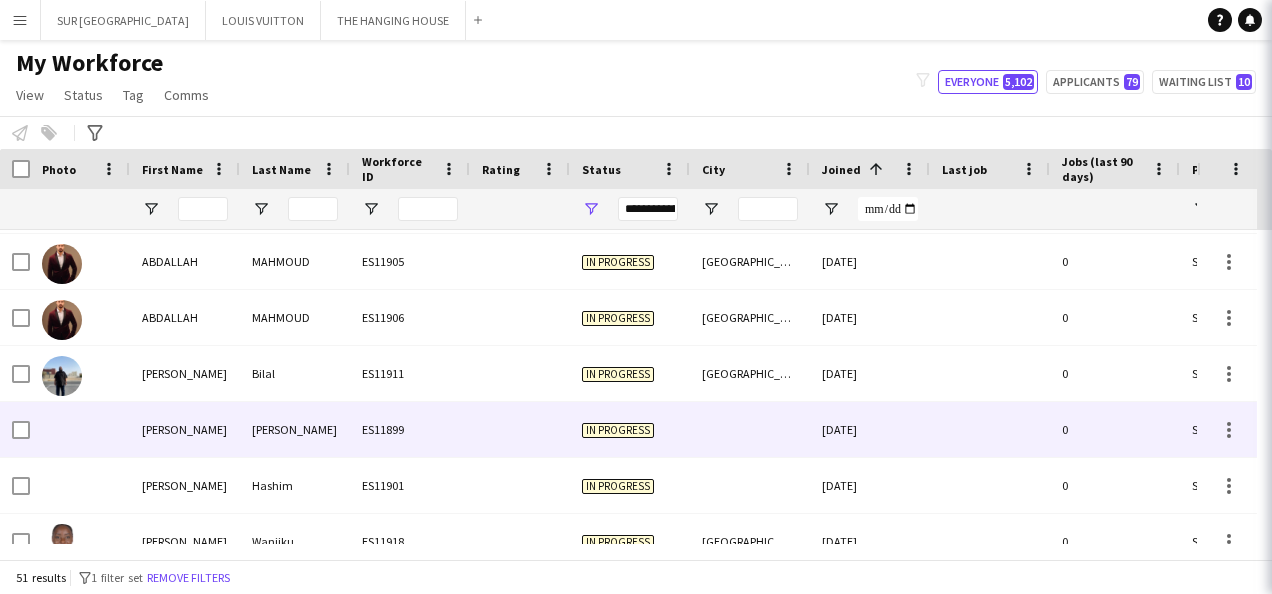 scroll, scrollTop: 1527, scrollLeft: 0, axis: vertical 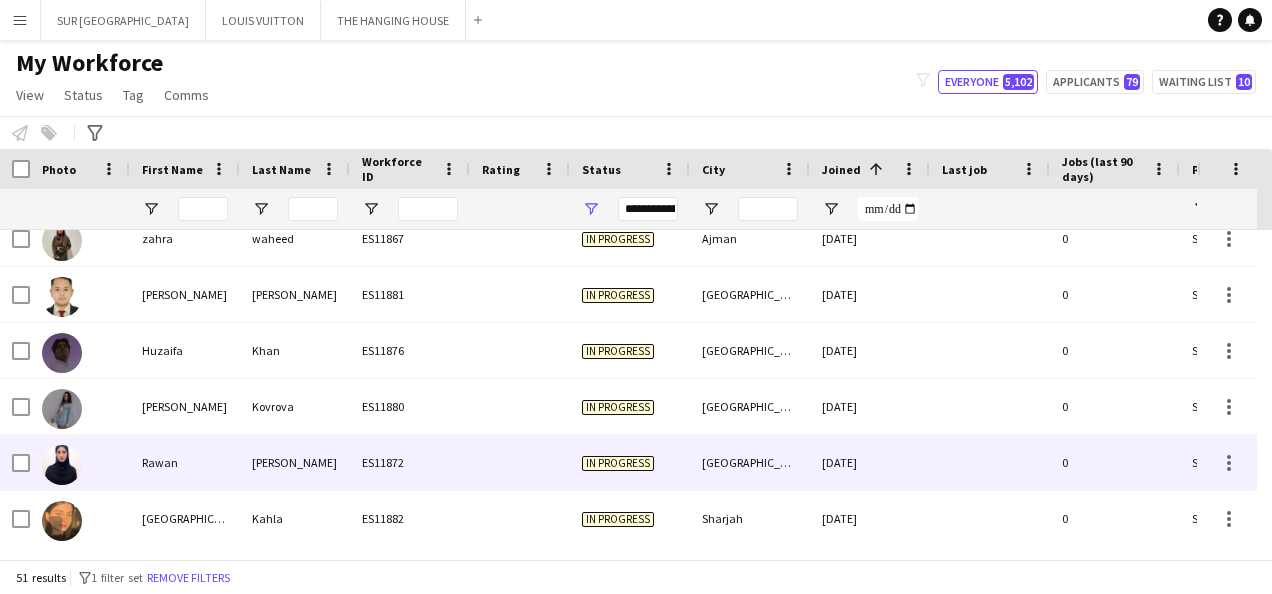 click on "[GEOGRAPHIC_DATA]" at bounding box center [750, 462] 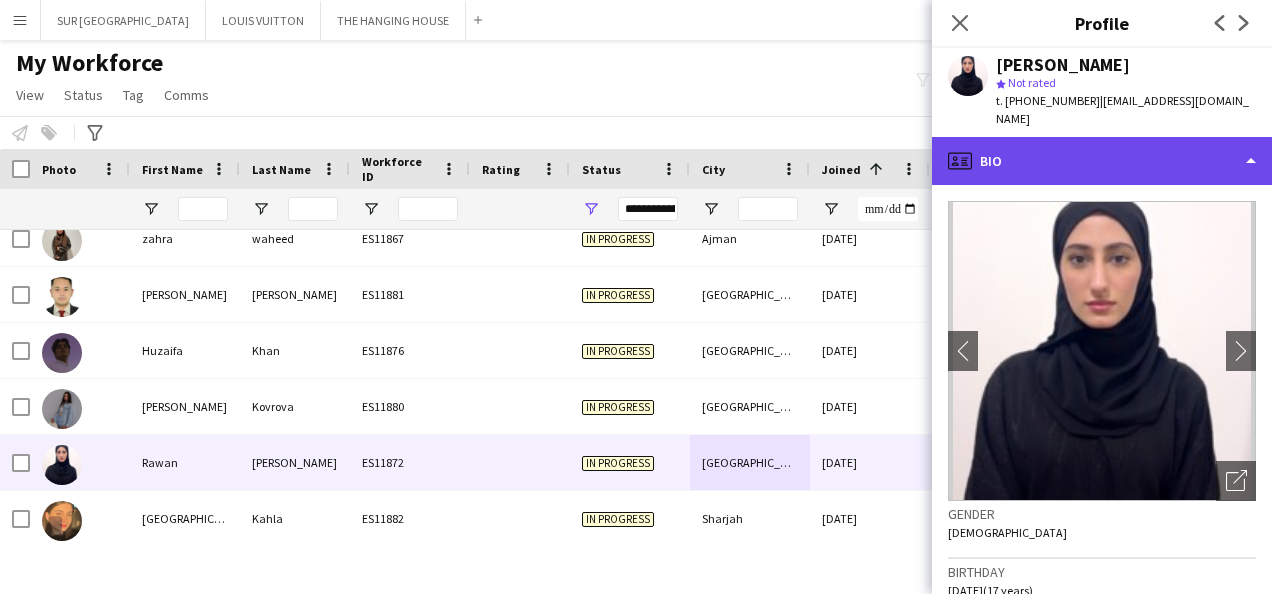 click on "profile
Bio" 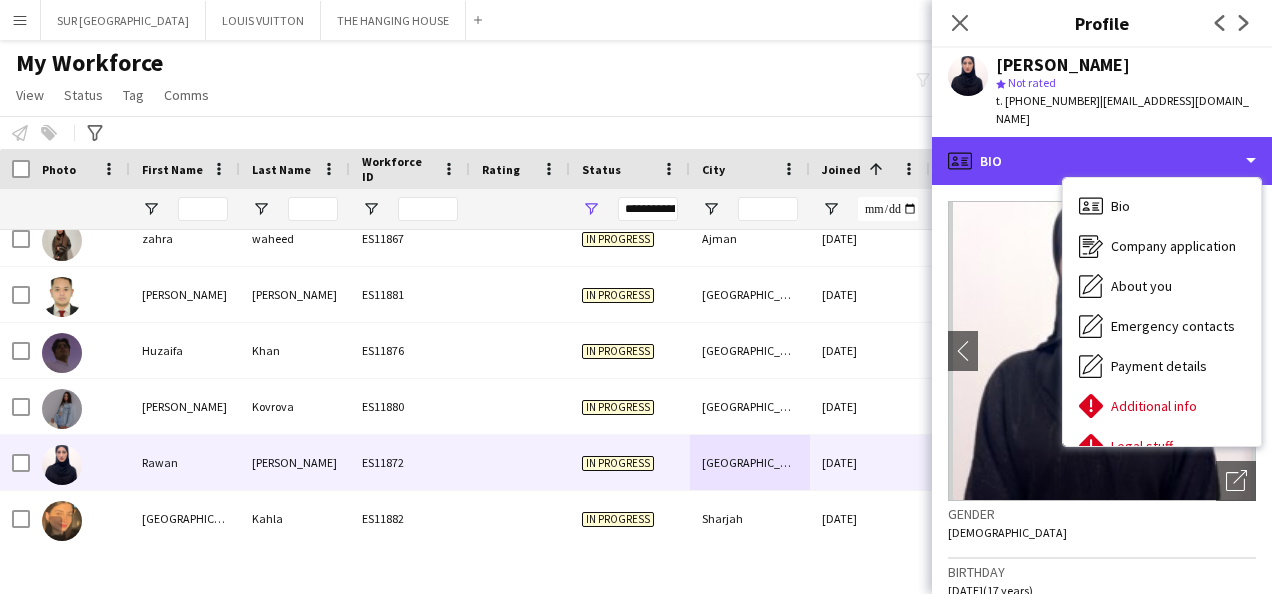 scroll, scrollTop: 950, scrollLeft: 0, axis: vertical 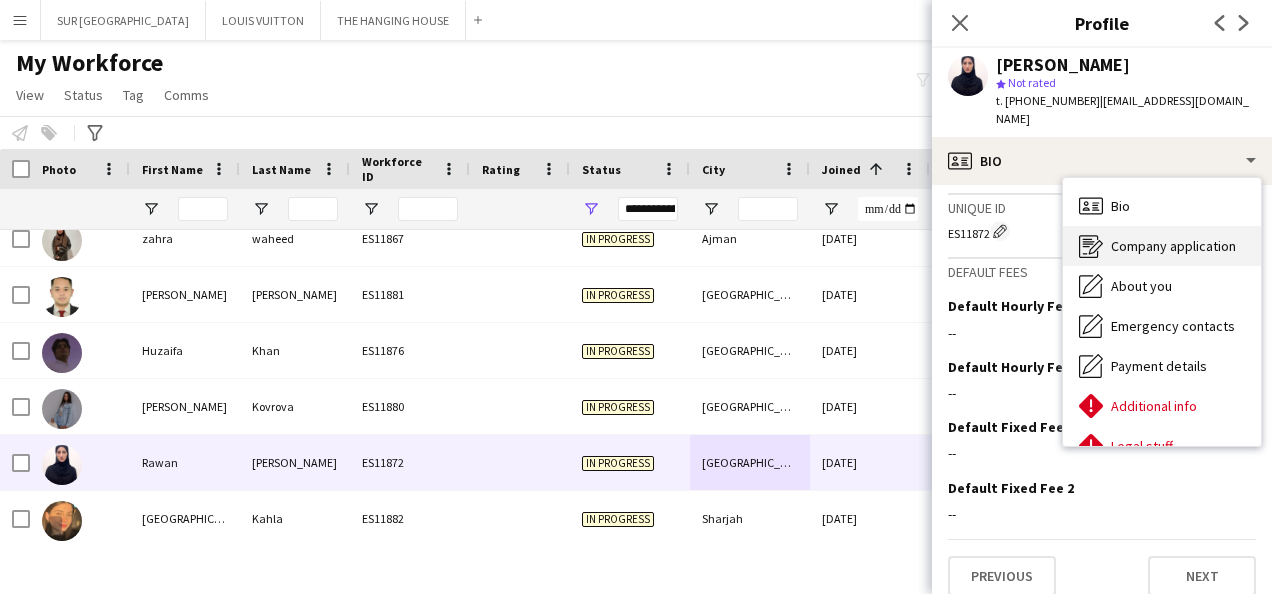 click on "Company application
Company application" at bounding box center (1162, 246) 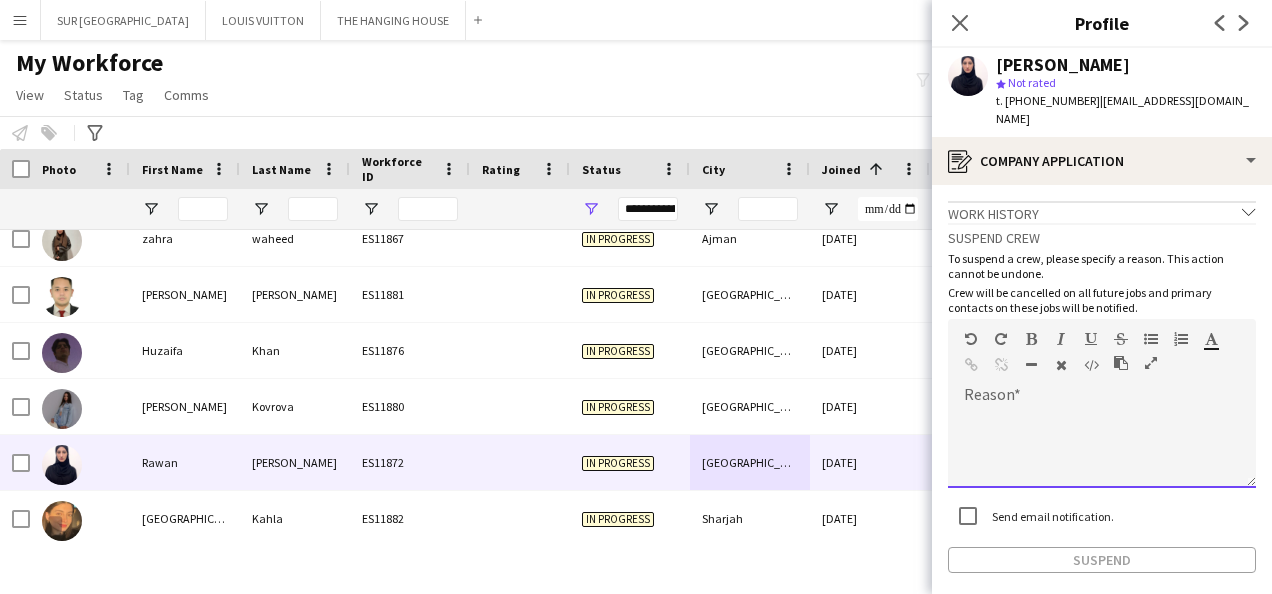 click at bounding box center [1102, 448] 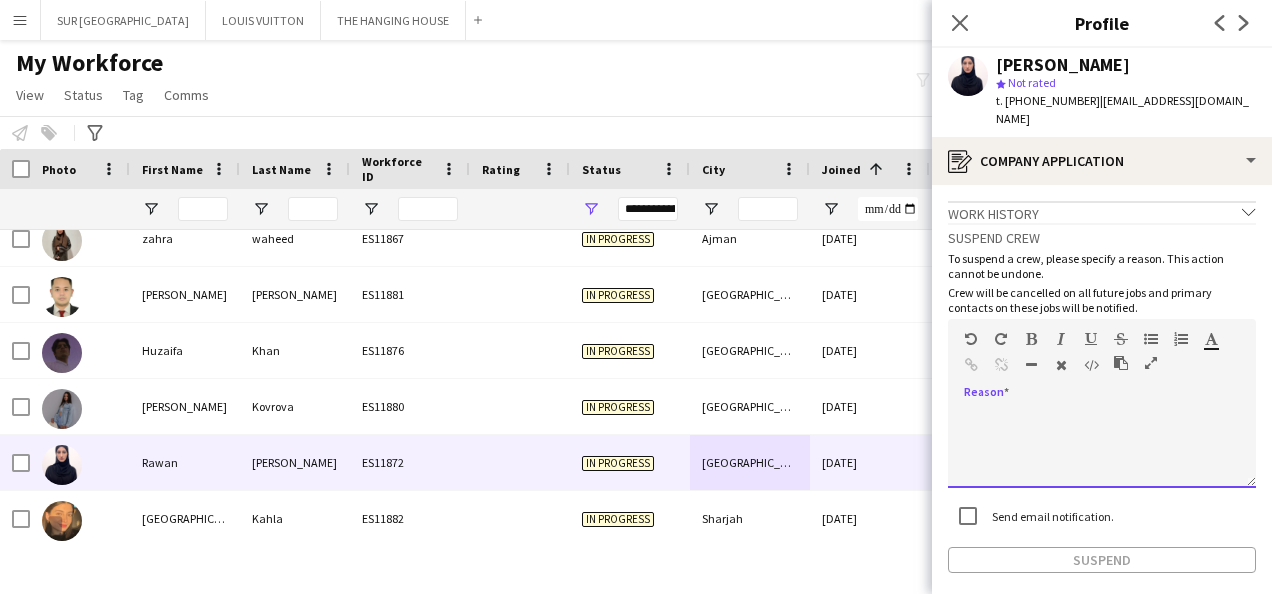 paste 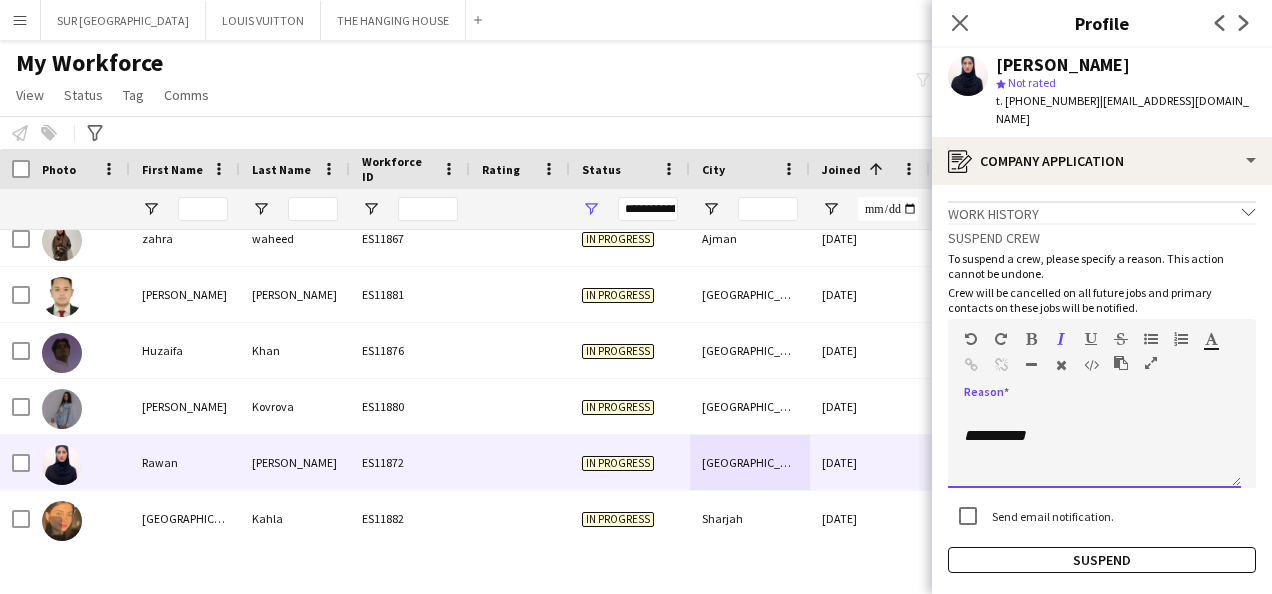 scroll, scrollTop: 0, scrollLeft: 0, axis: both 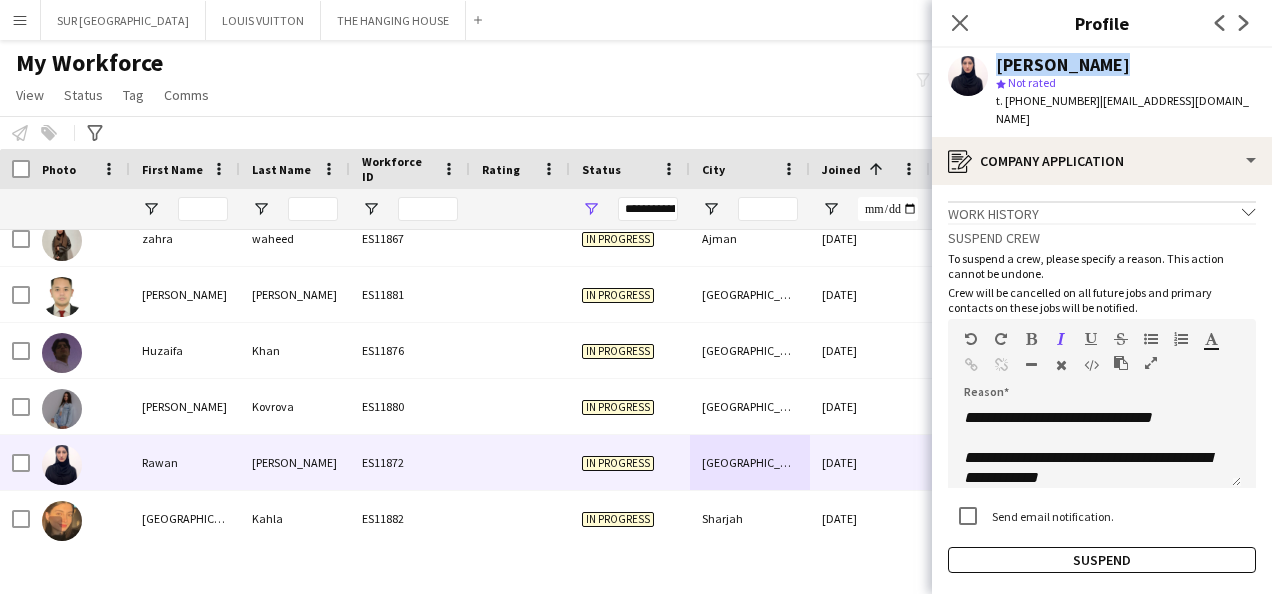 drag, startPoint x: 1136, startPoint y: 57, endPoint x: 984, endPoint y: 55, distance: 152.01315 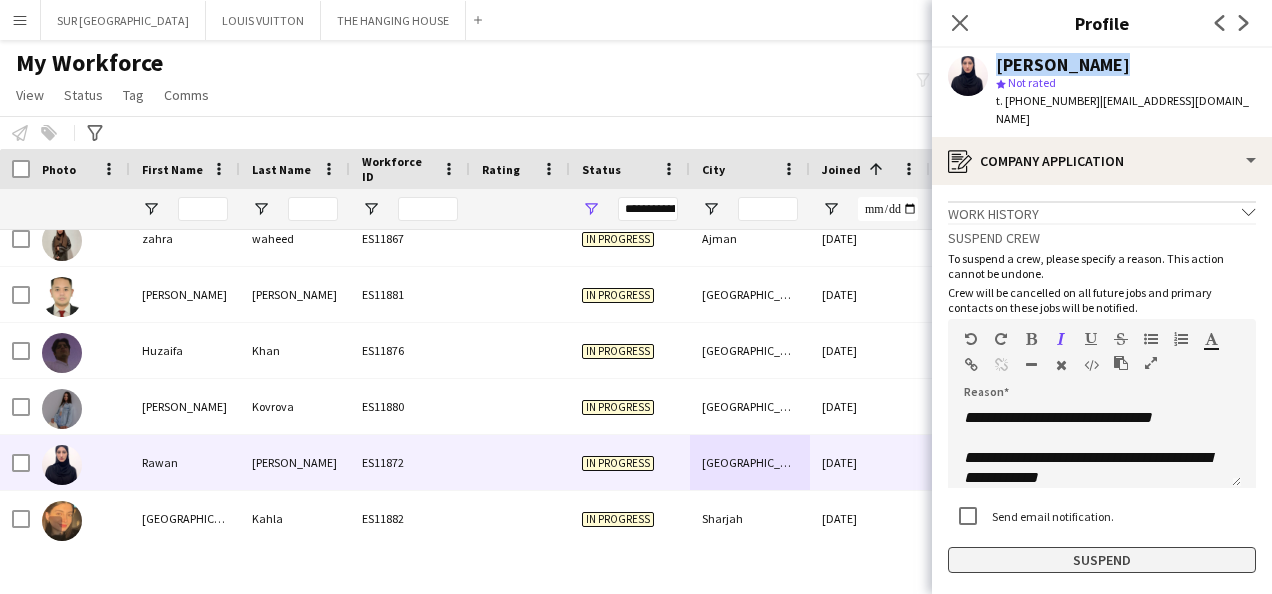 click on "Suspend" 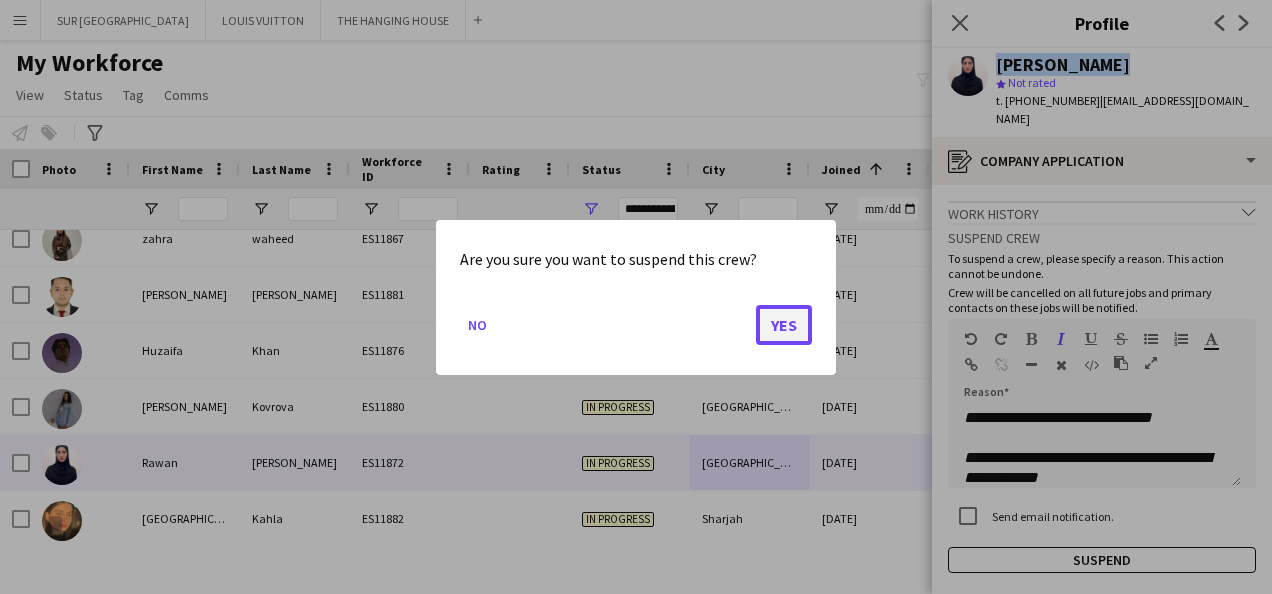 click on "Yes" 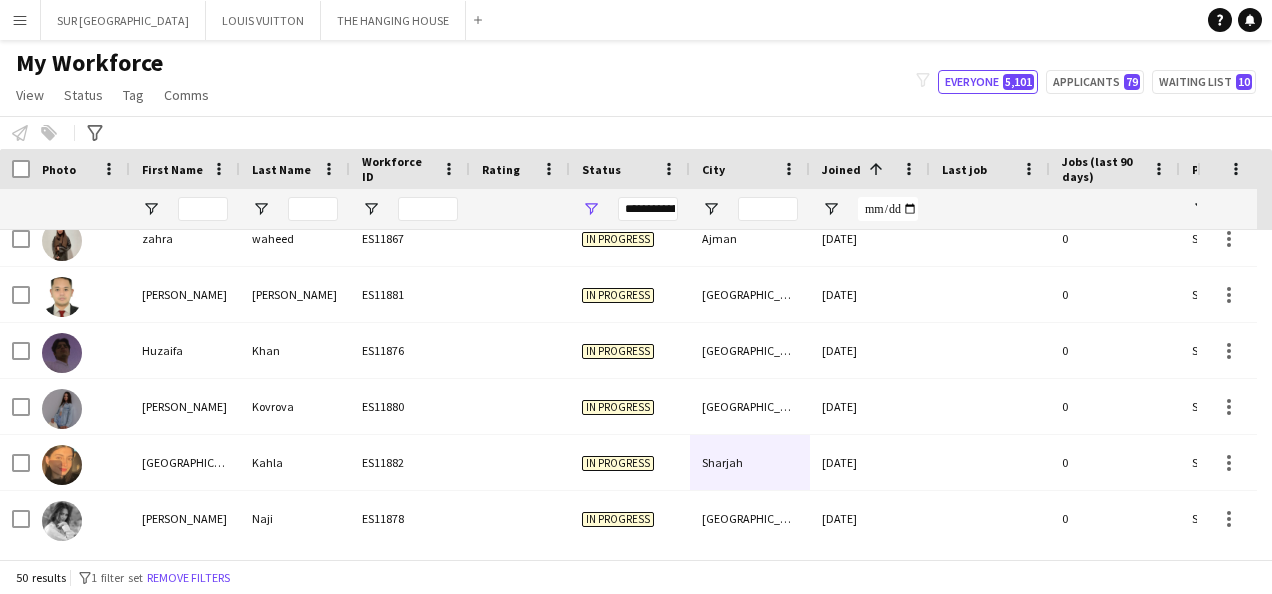 scroll, scrollTop: 1432, scrollLeft: 0, axis: vertical 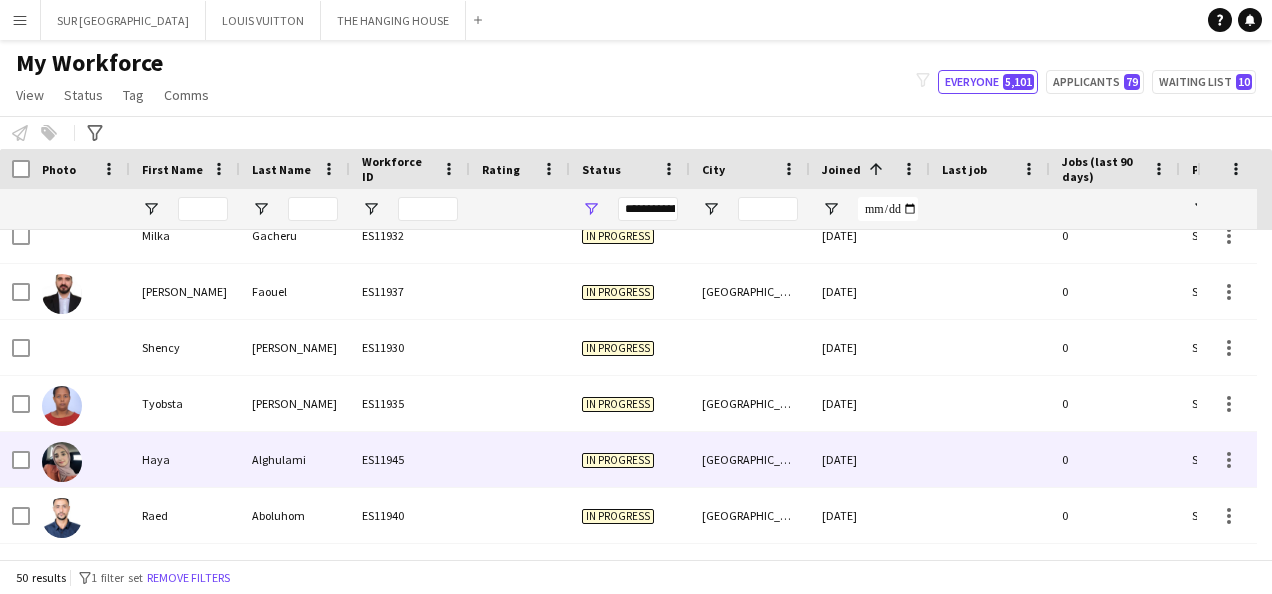 click on "[GEOGRAPHIC_DATA]" at bounding box center (750, 459) 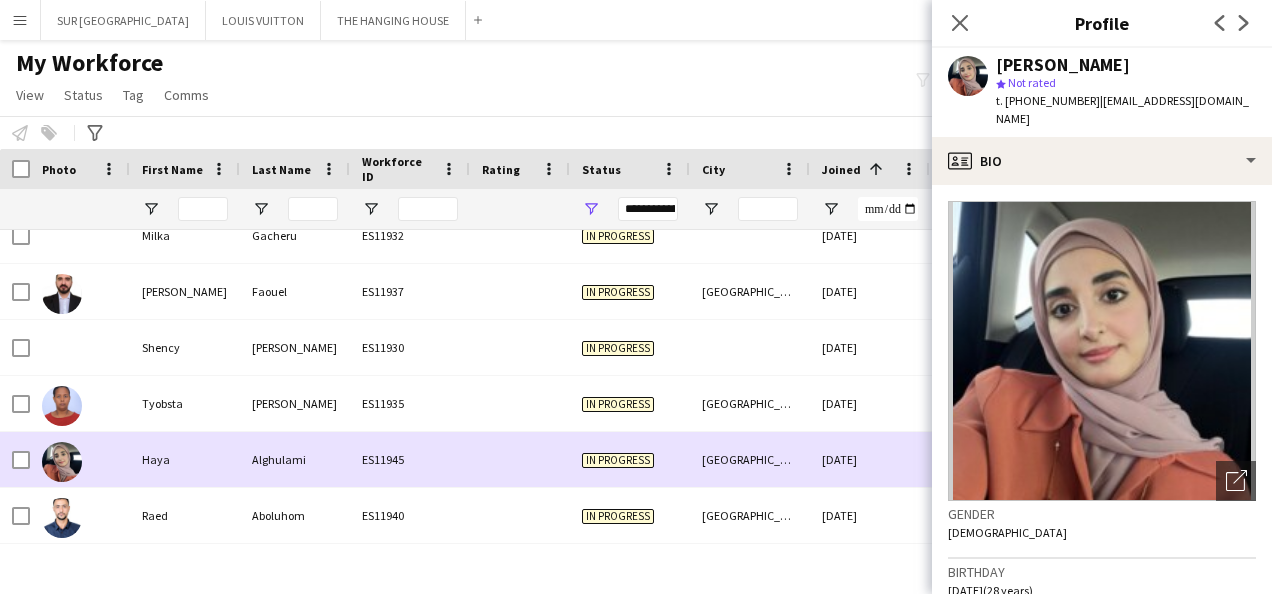 click on "[GEOGRAPHIC_DATA]" at bounding box center [750, 459] 